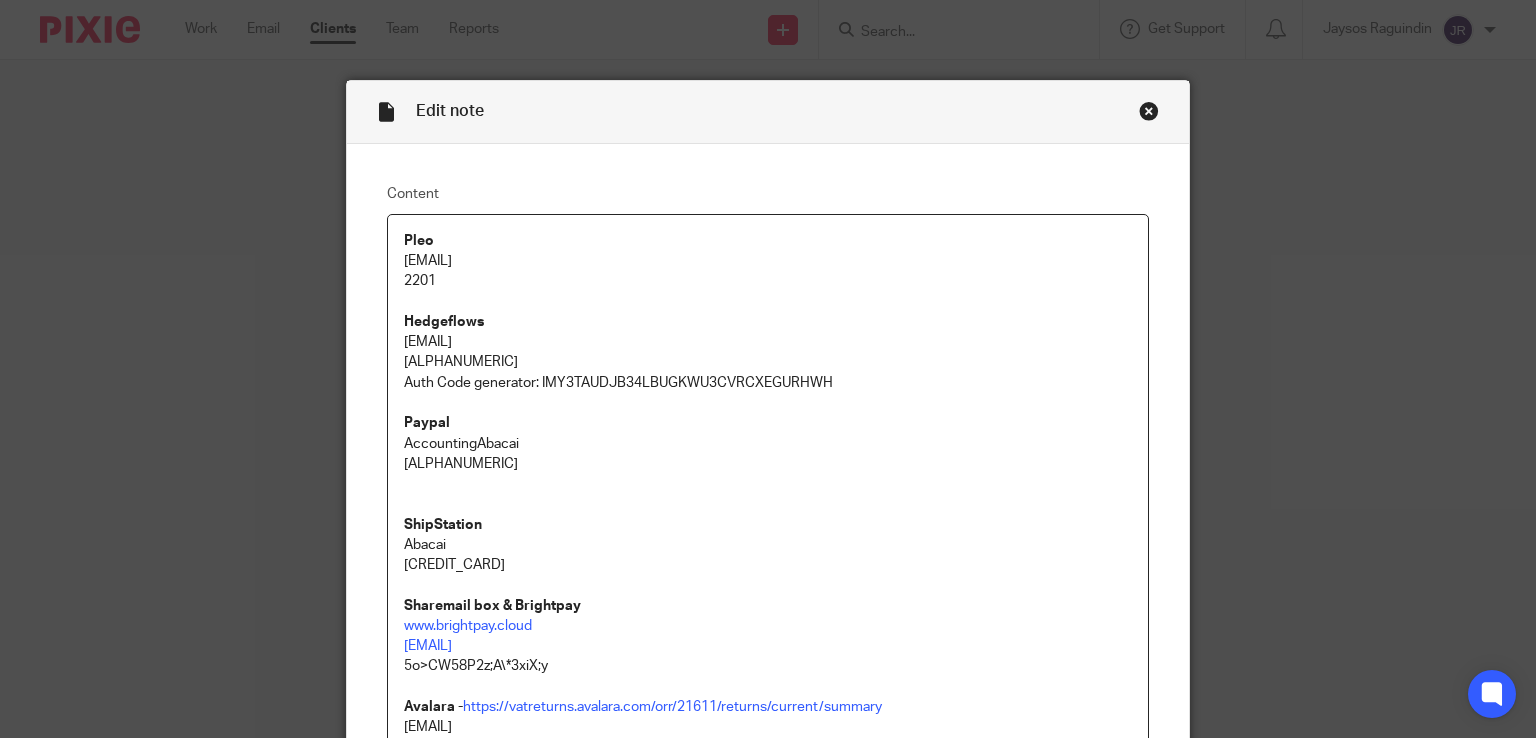 scroll, scrollTop: 0, scrollLeft: 0, axis: both 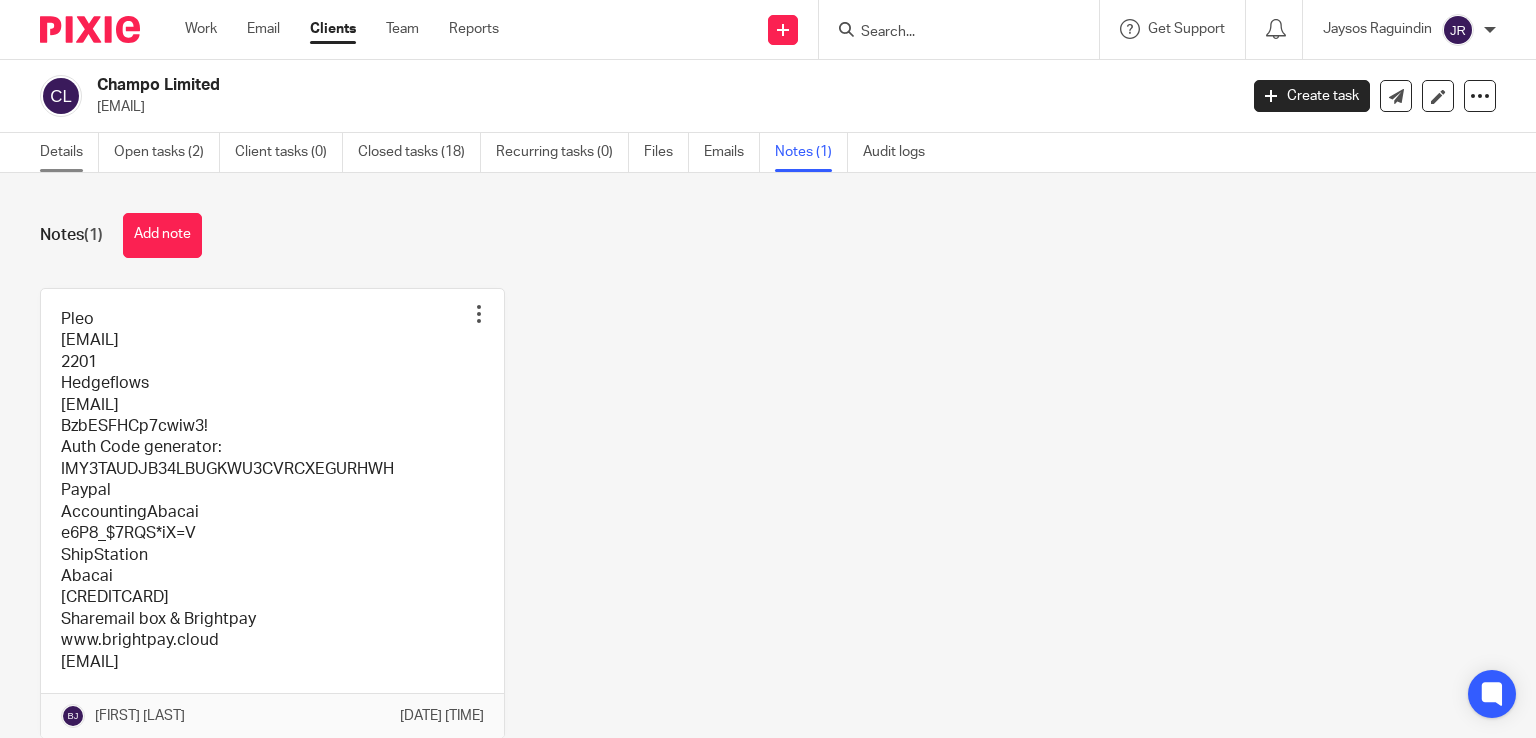 click on "Details" at bounding box center [69, 152] 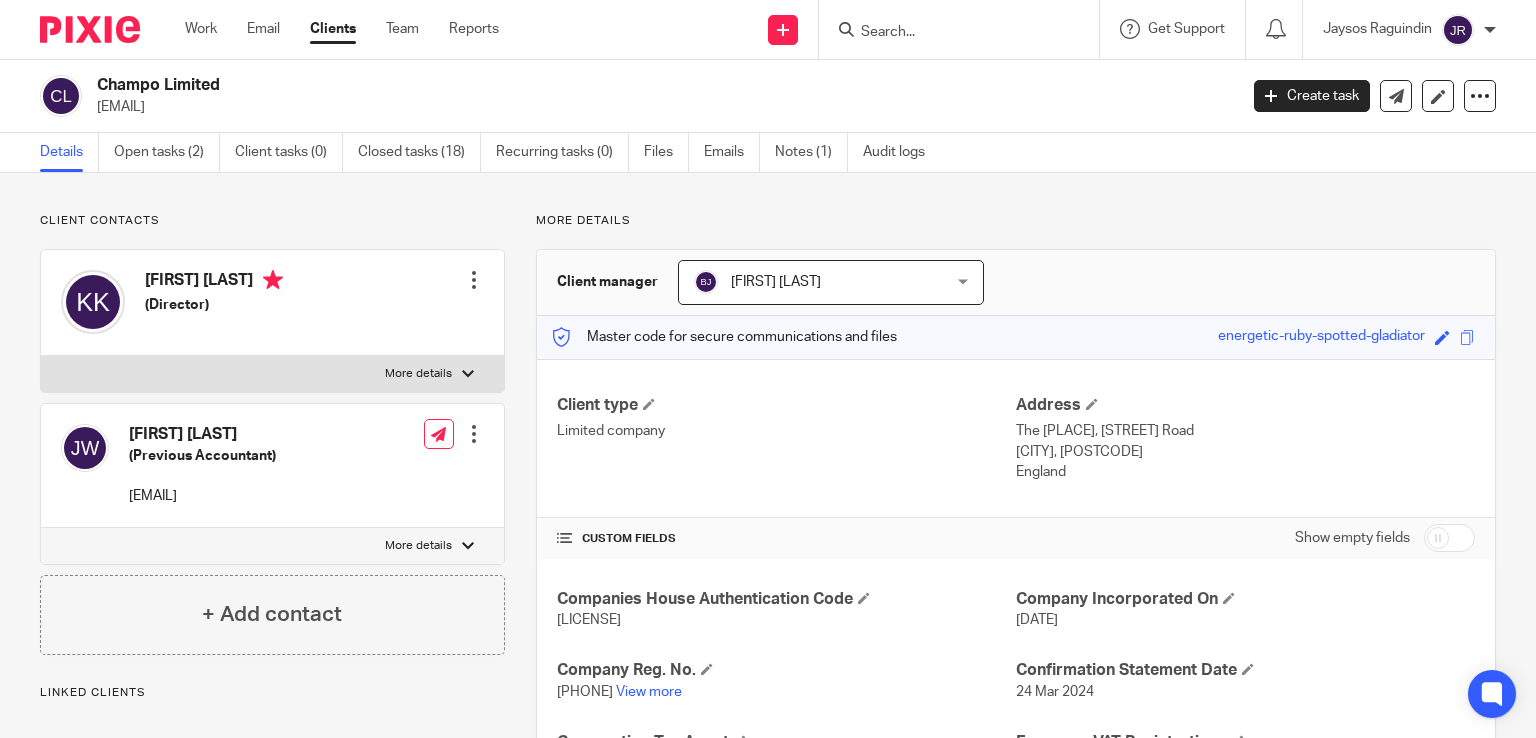 scroll, scrollTop: 0, scrollLeft: 0, axis: both 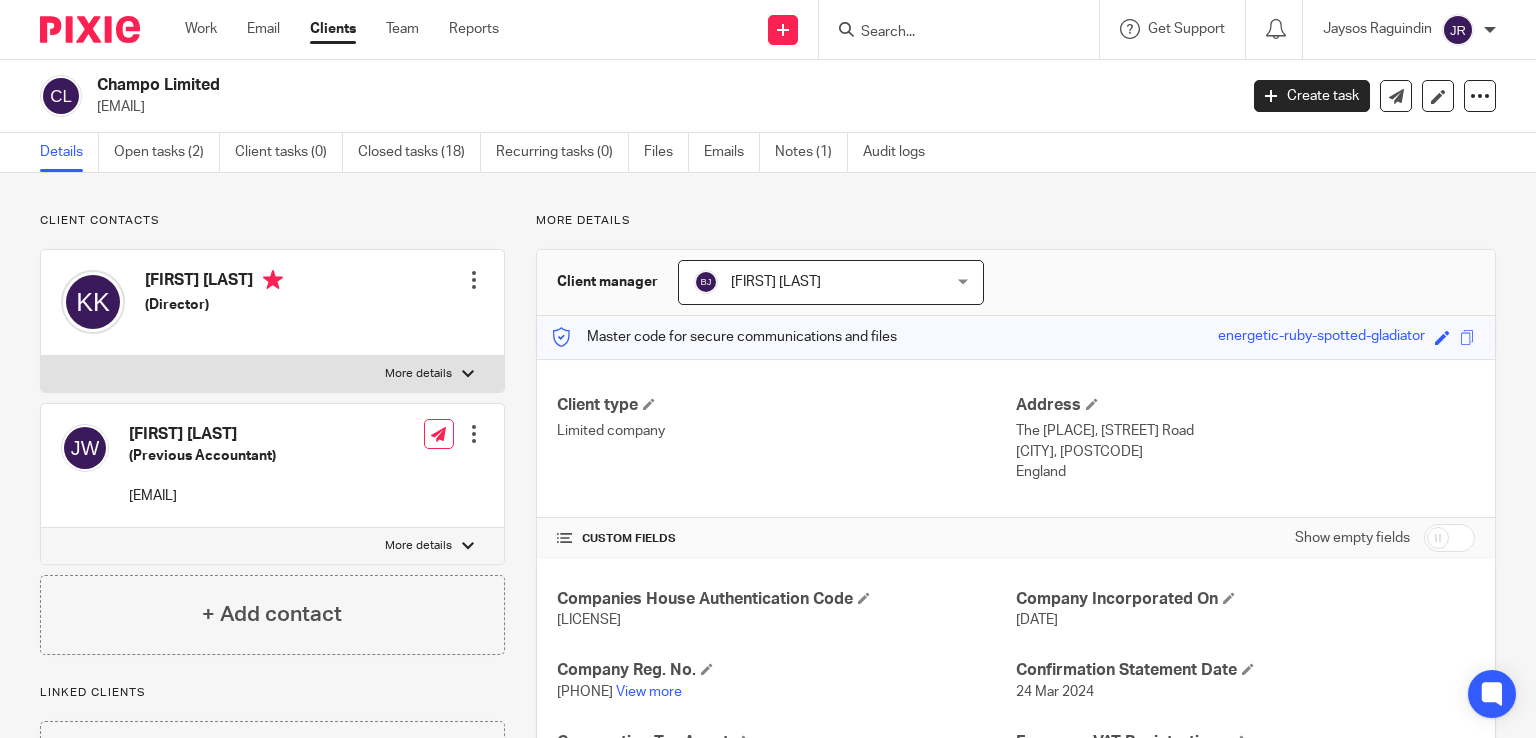 click at bounding box center [949, 33] 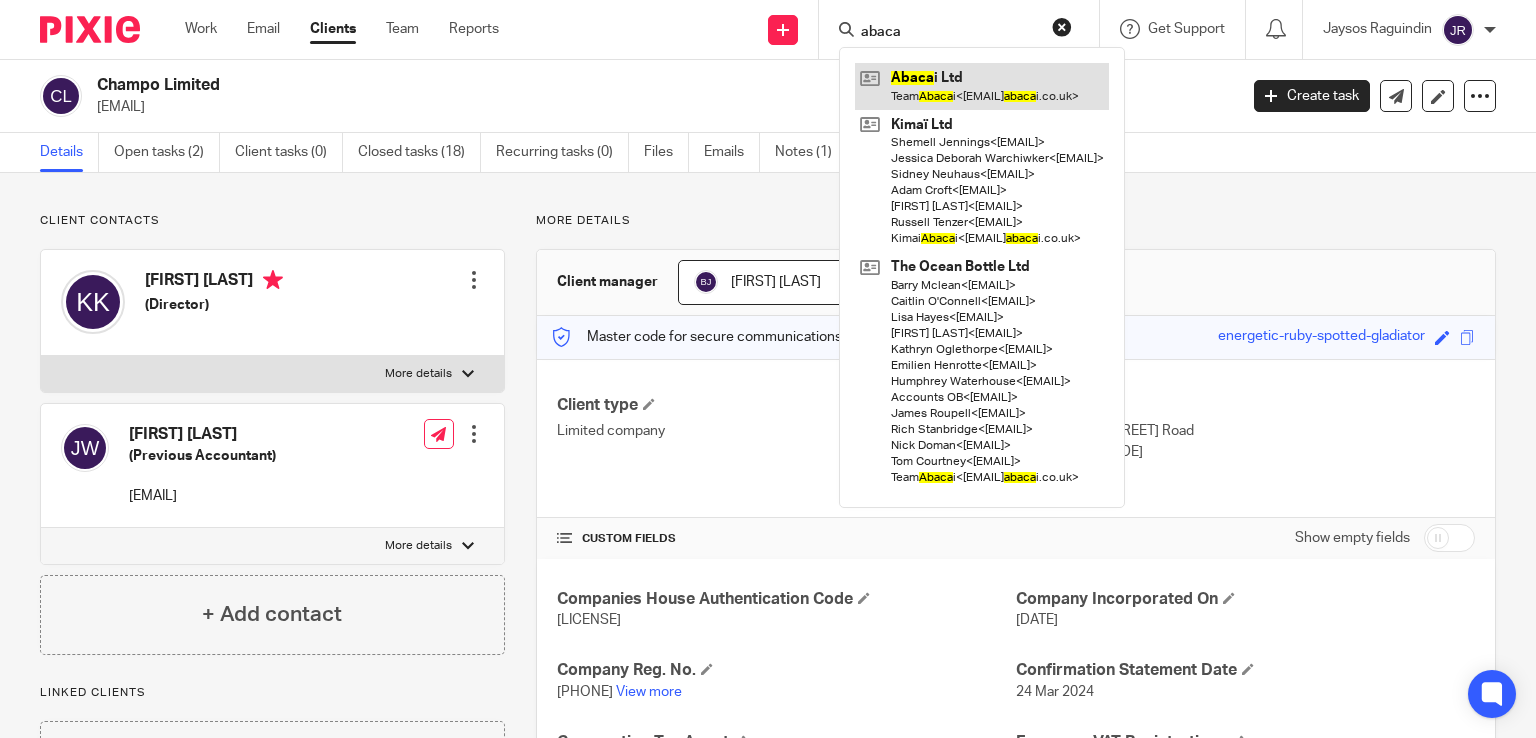 type on "abaca" 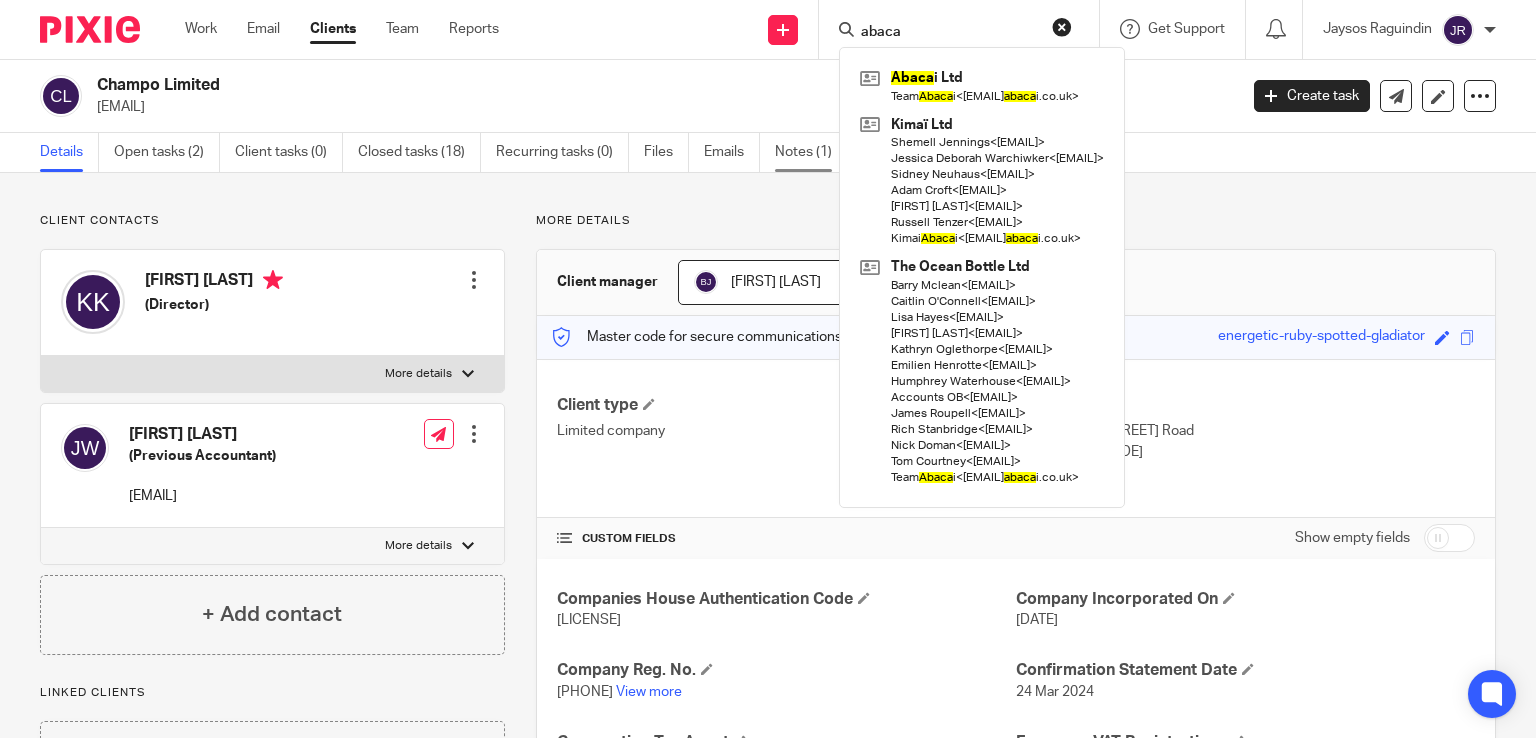 click on "Notes (1)" at bounding box center (811, 152) 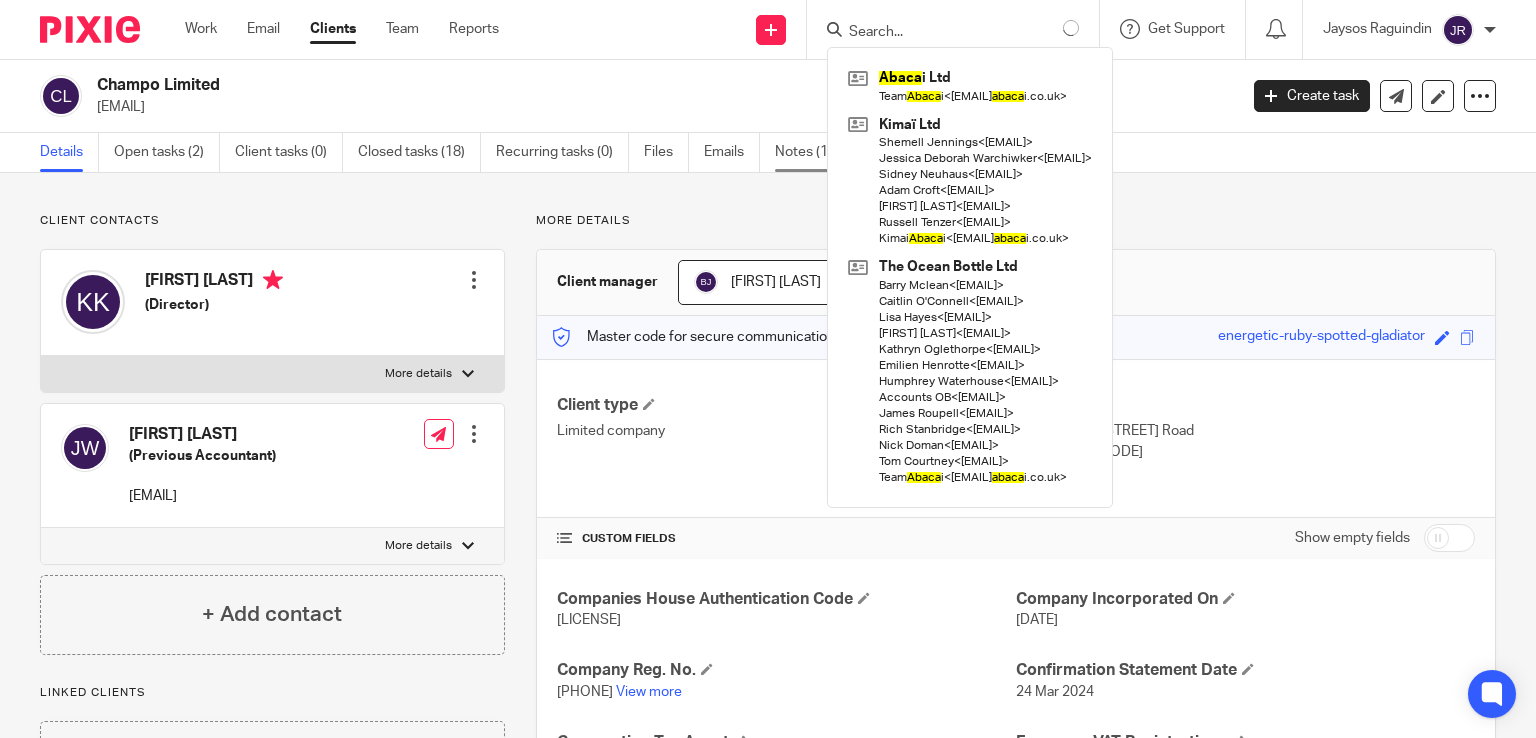 click on "Notes (1)" at bounding box center (811, 152) 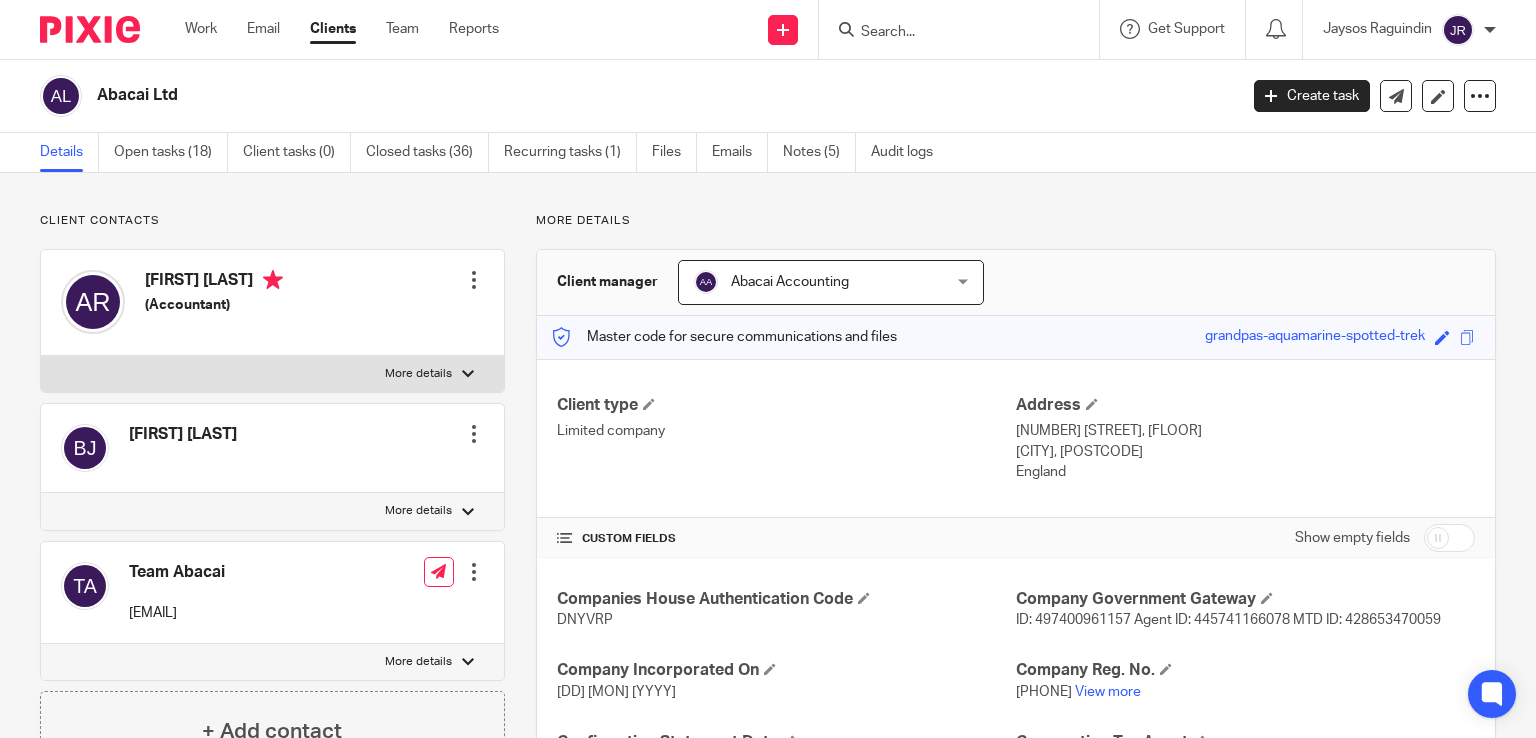 scroll, scrollTop: 0, scrollLeft: 0, axis: both 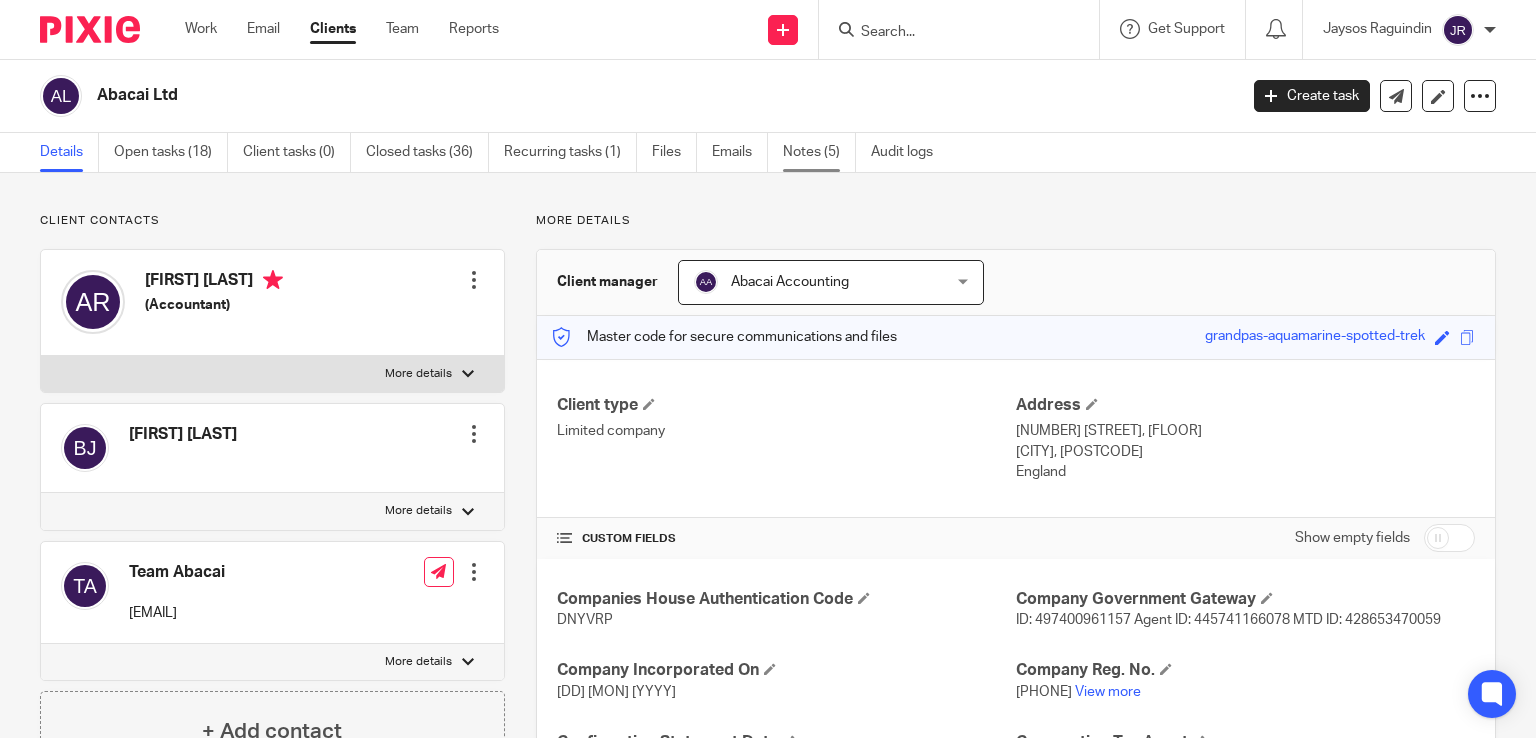 click on "Notes (5)" at bounding box center [819, 152] 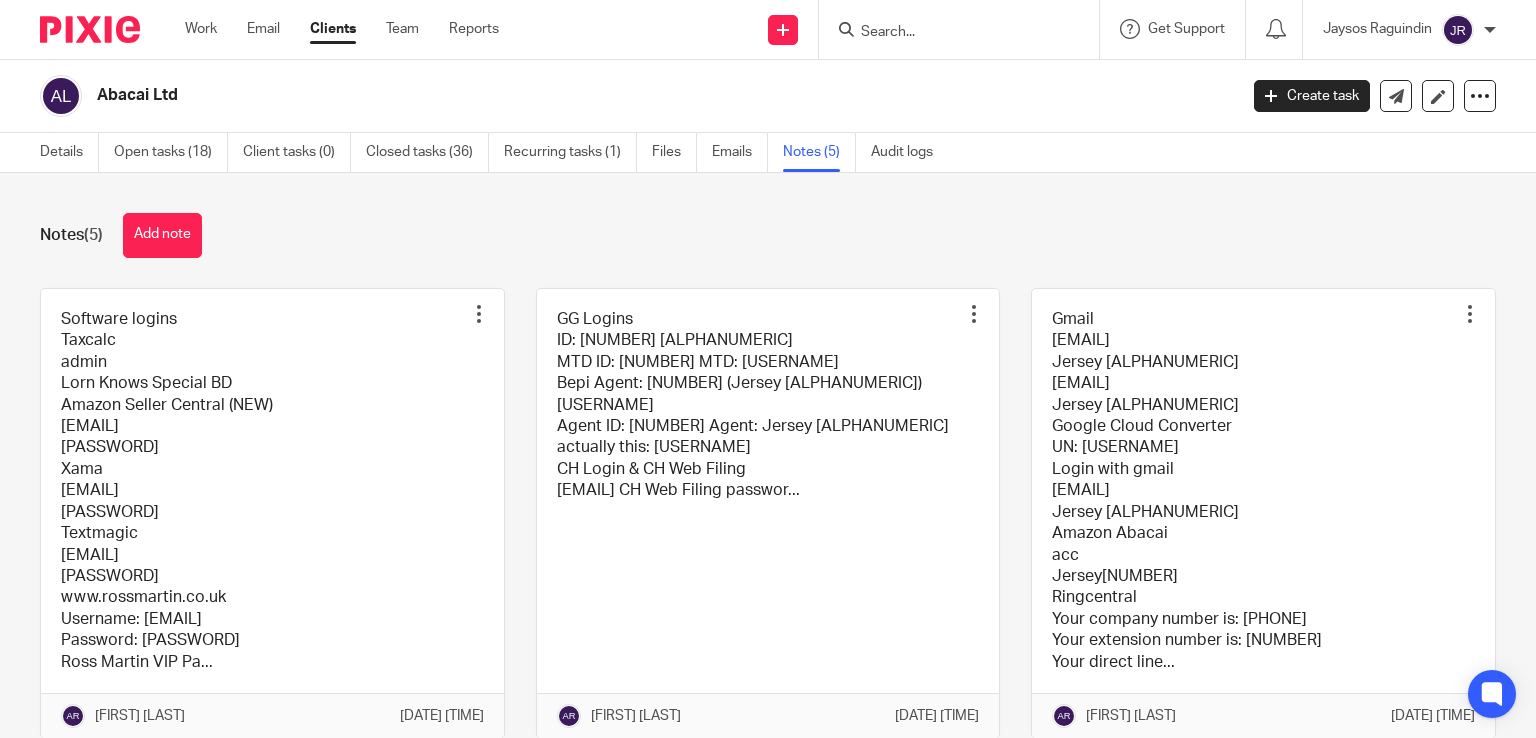 scroll, scrollTop: 0, scrollLeft: 0, axis: both 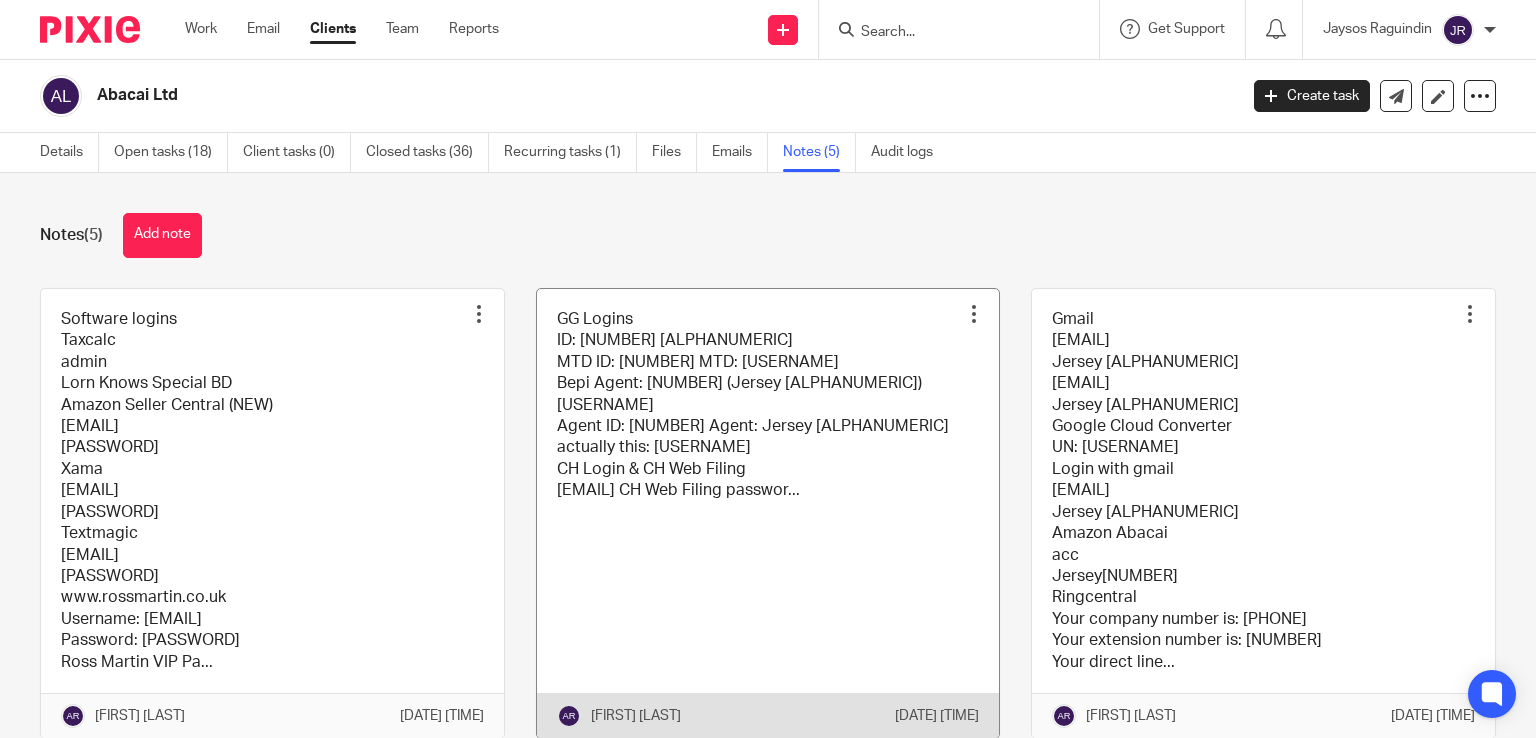 click at bounding box center (768, 513) 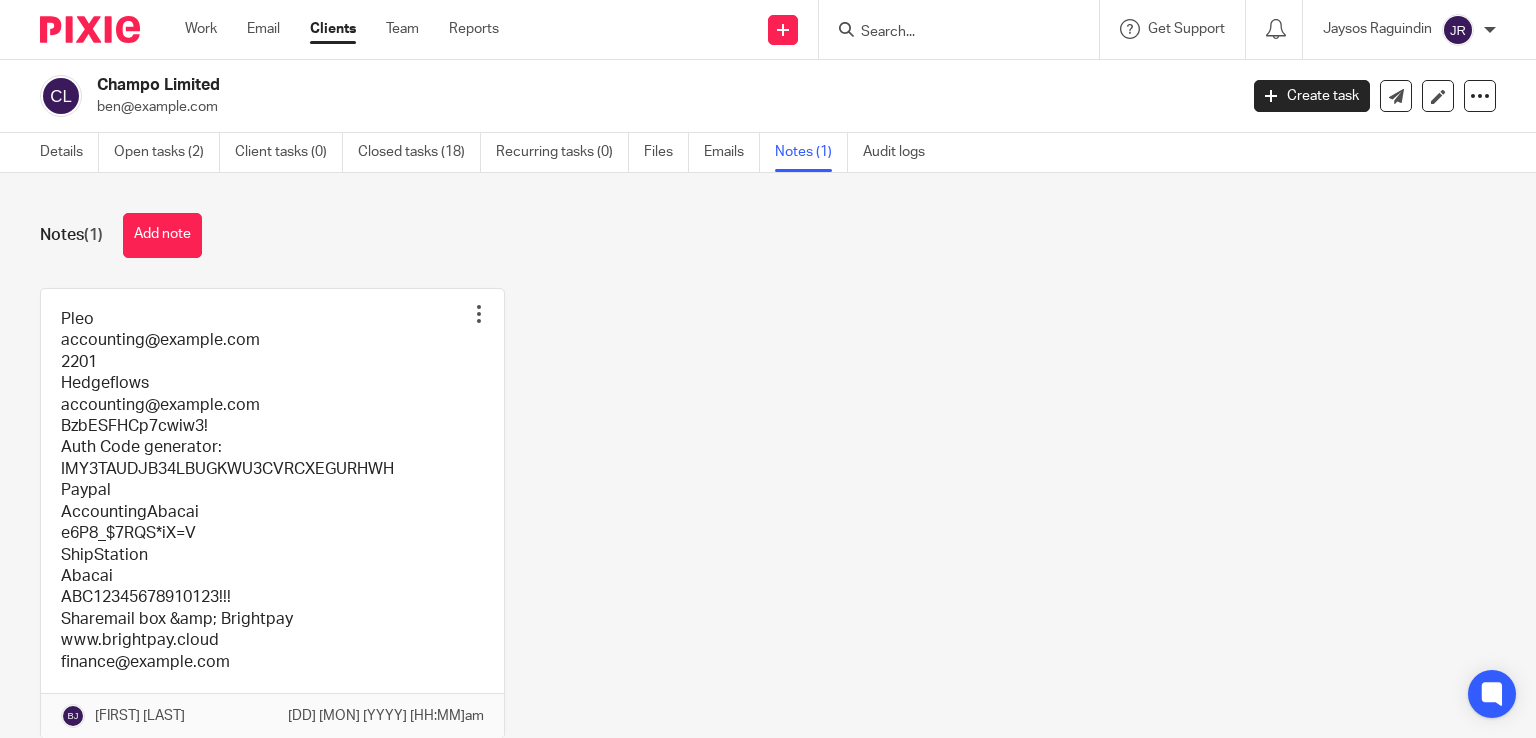scroll, scrollTop: 0, scrollLeft: 0, axis: both 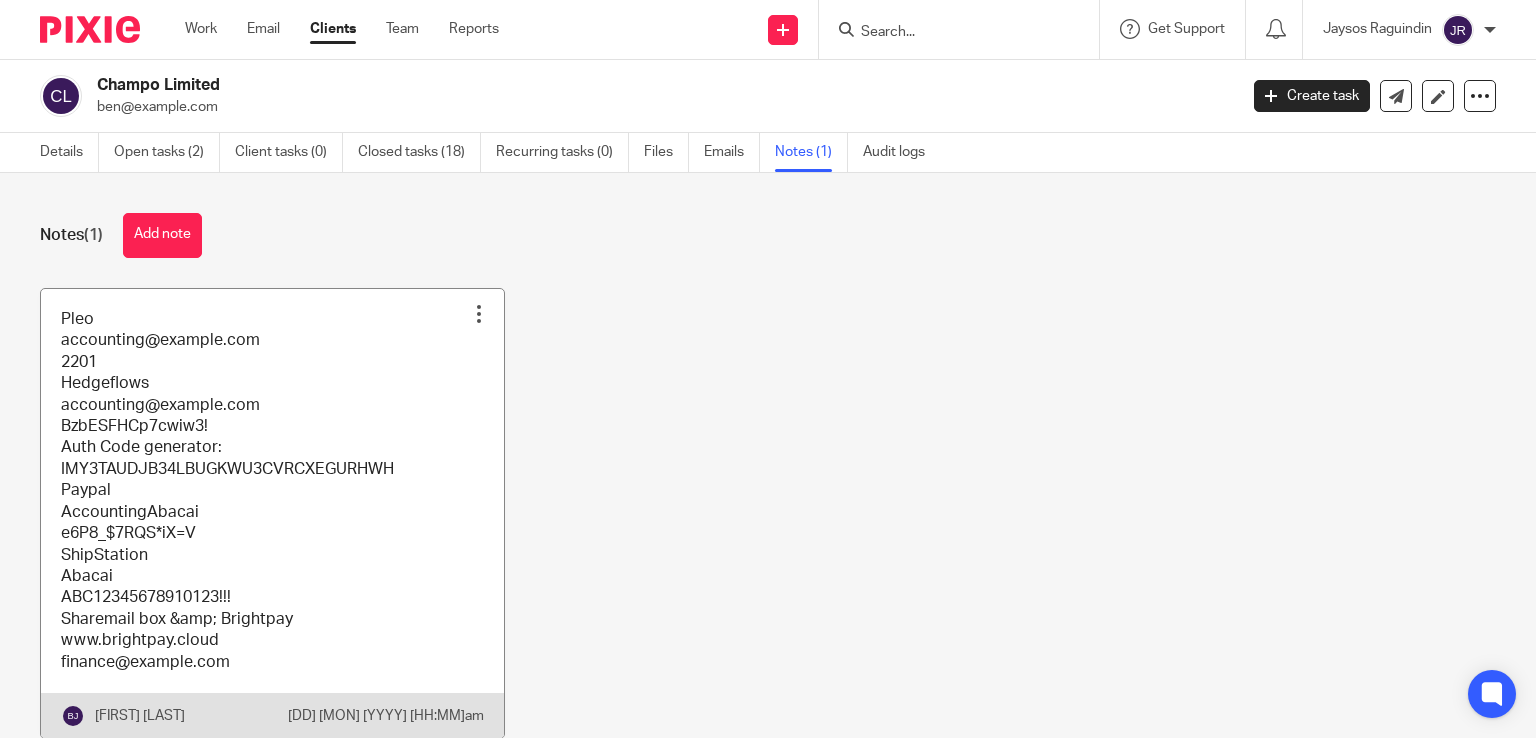 click at bounding box center [272, 513] 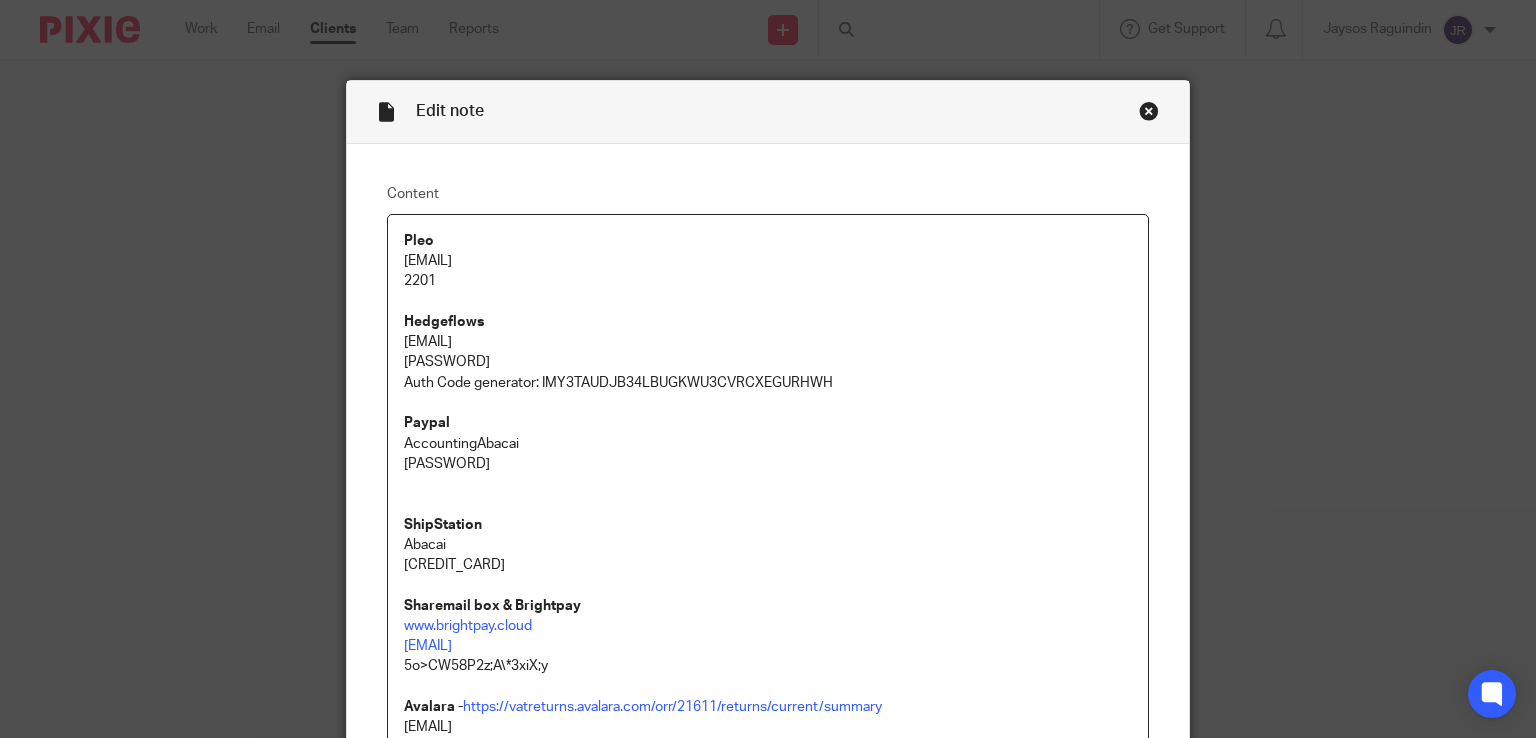 scroll, scrollTop: 0, scrollLeft: 0, axis: both 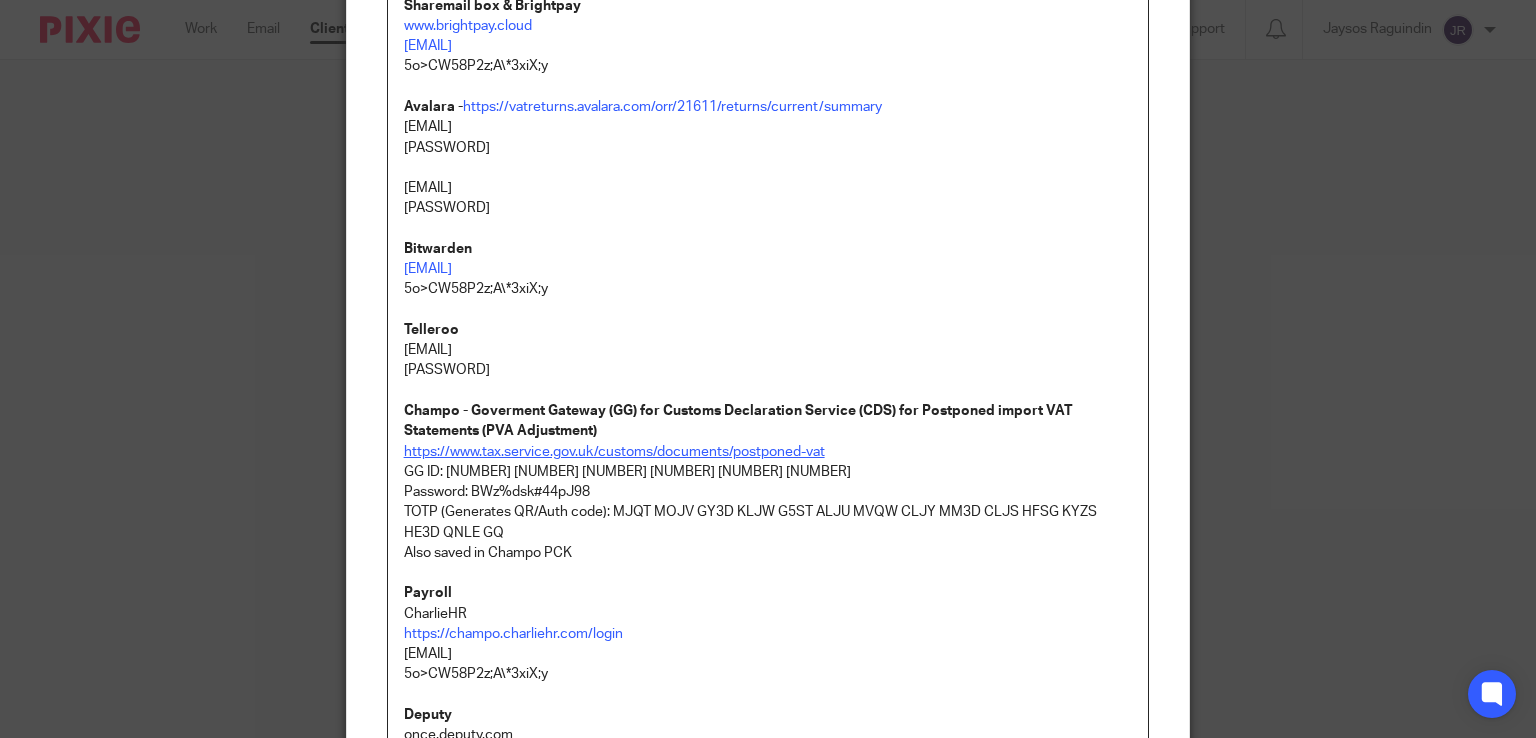 click on "https://www.tax.service.gov.uk/customs/documents/postponed-vat" at bounding box center [614, 452] 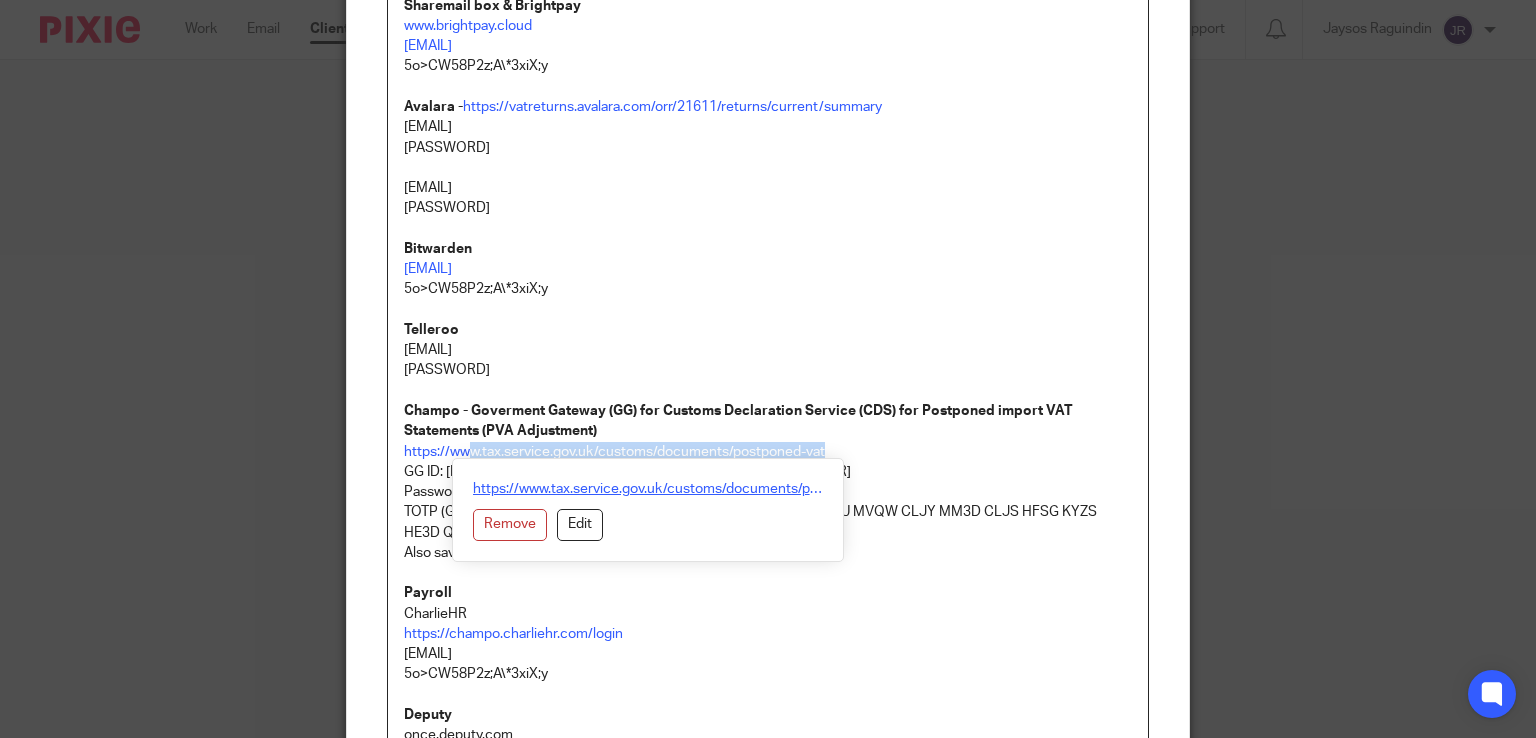 drag, startPoint x: 834, startPoint y: 452, endPoint x: 536, endPoint y: 485, distance: 299.82162 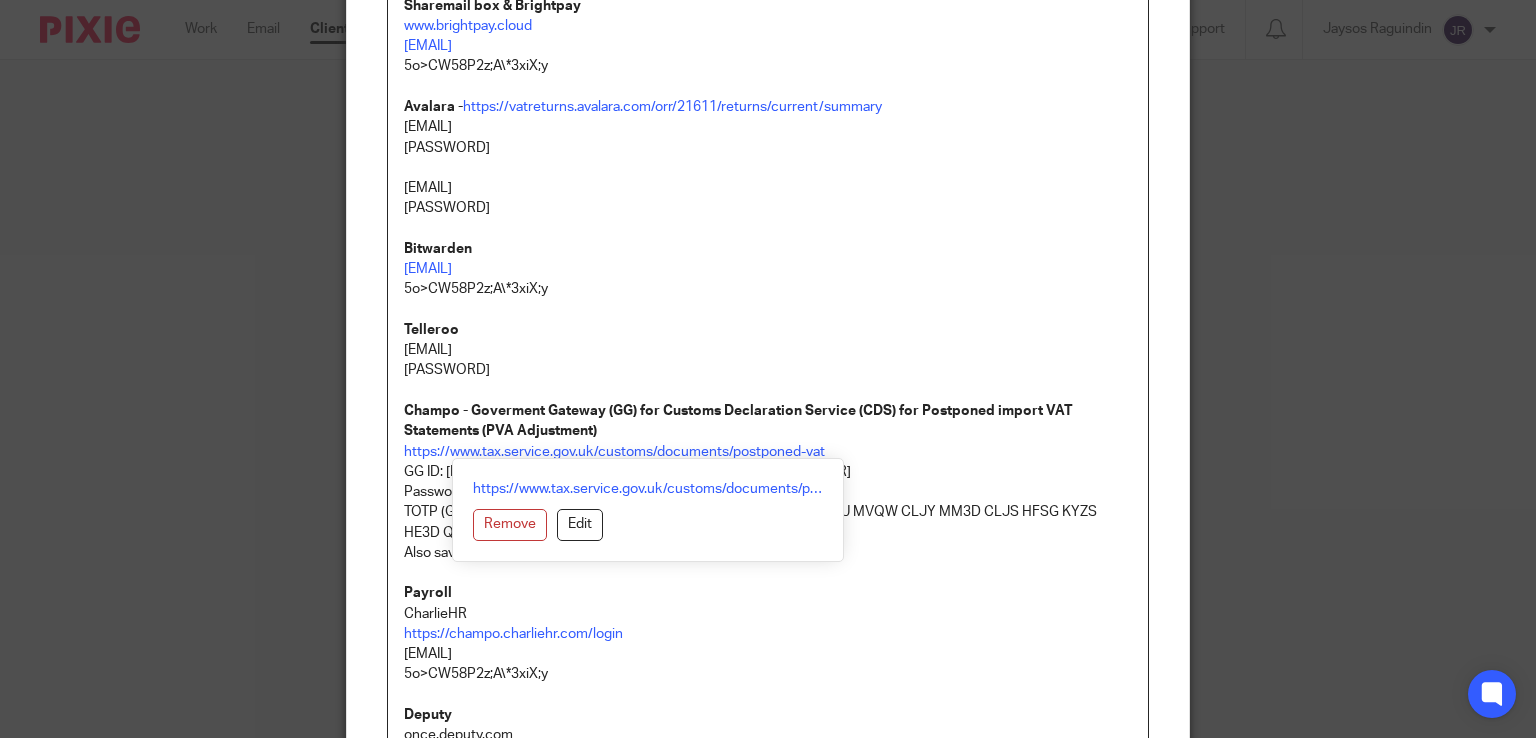 click on "https://champo.charliehr.com/login" at bounding box center [768, 634] 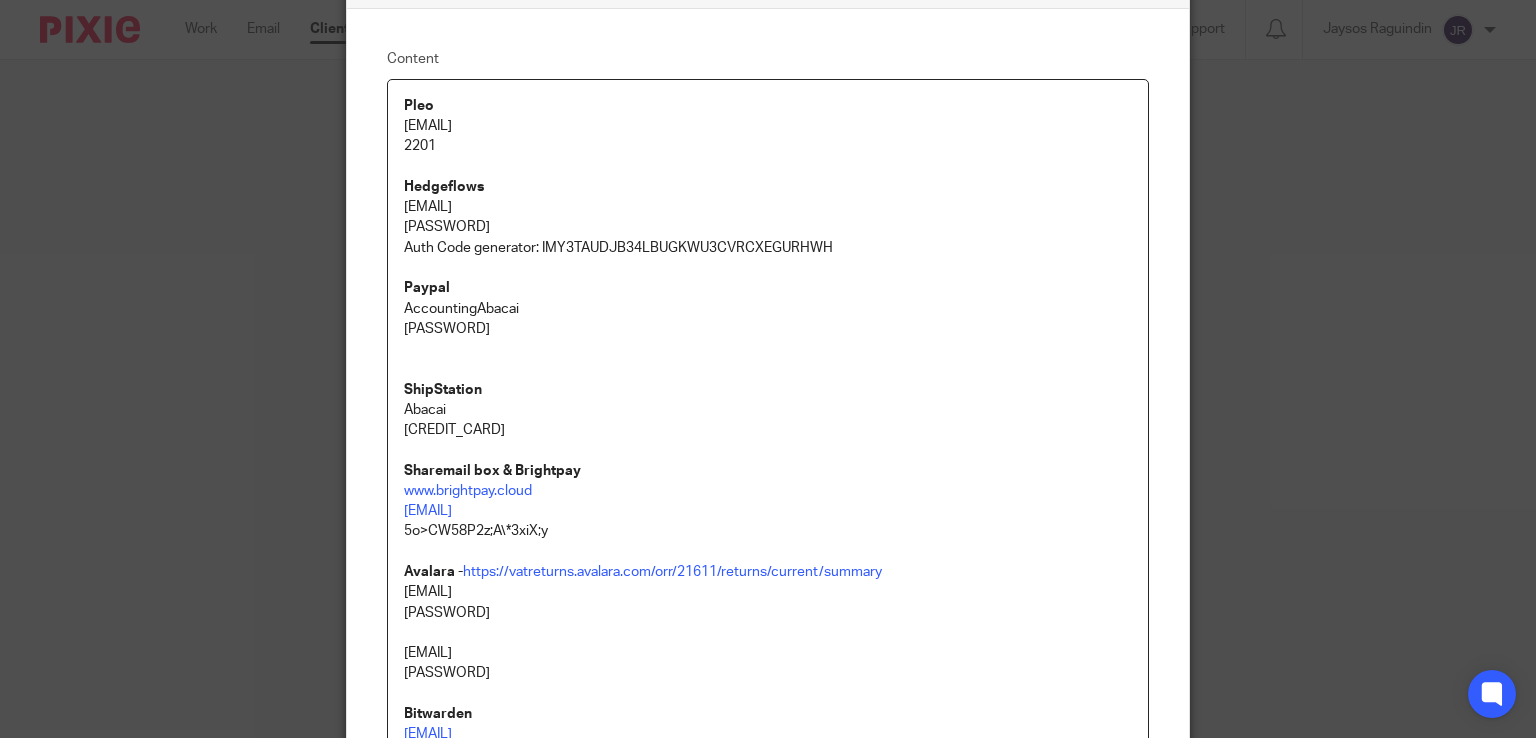 scroll, scrollTop: 100, scrollLeft: 0, axis: vertical 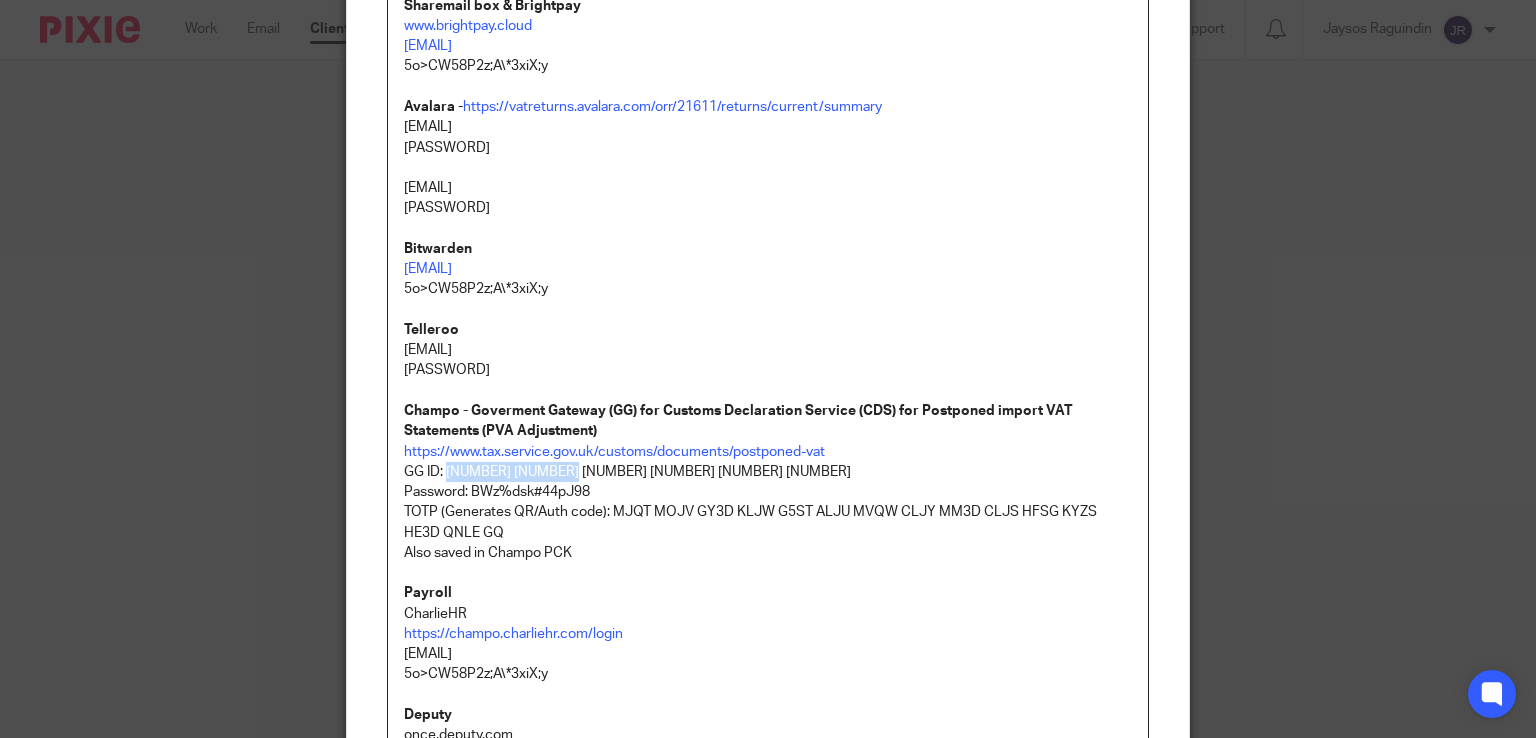 drag, startPoint x: 558, startPoint y: 468, endPoint x: 439, endPoint y: 465, distance: 119.03781 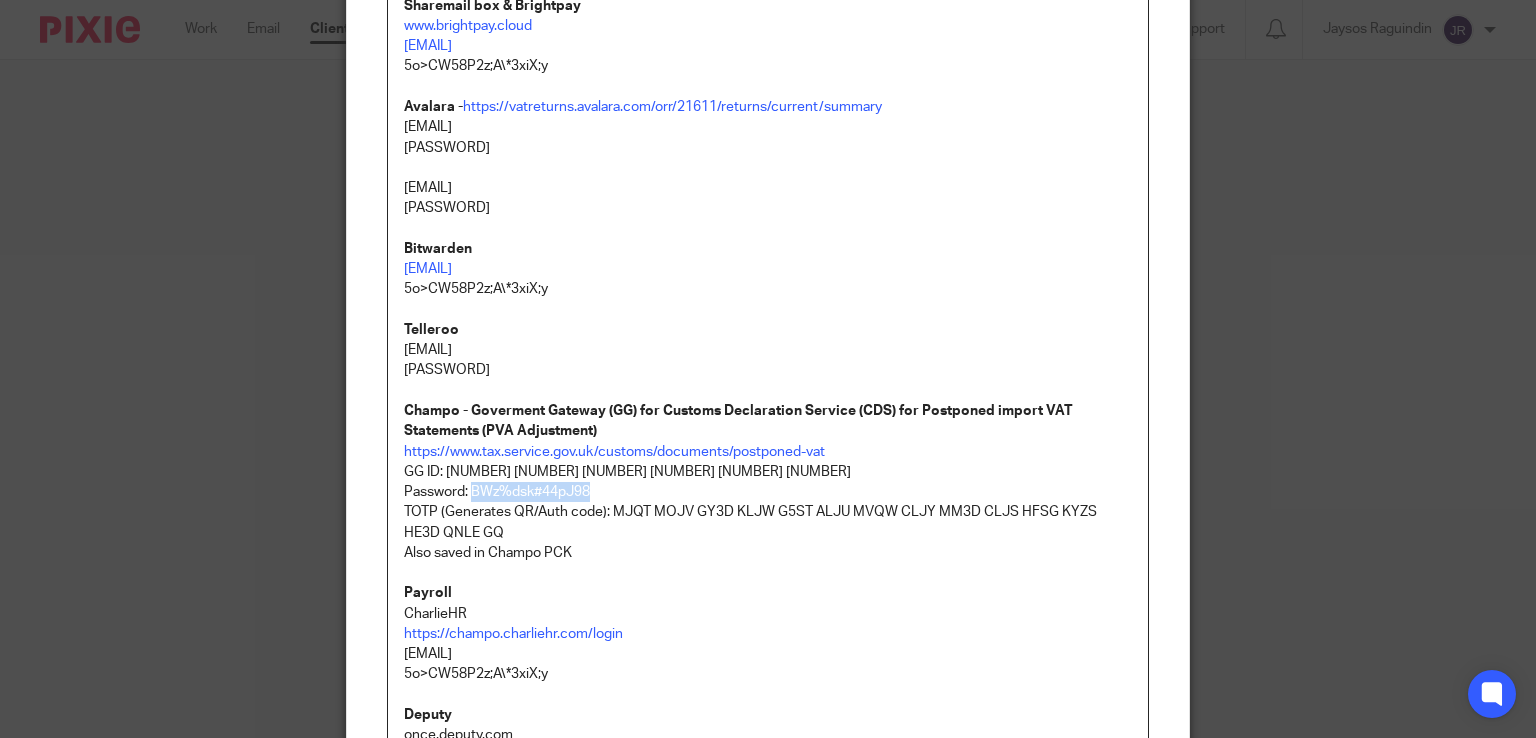 drag, startPoint x: 573, startPoint y: 494, endPoint x: 465, endPoint y: 496, distance: 108.01852 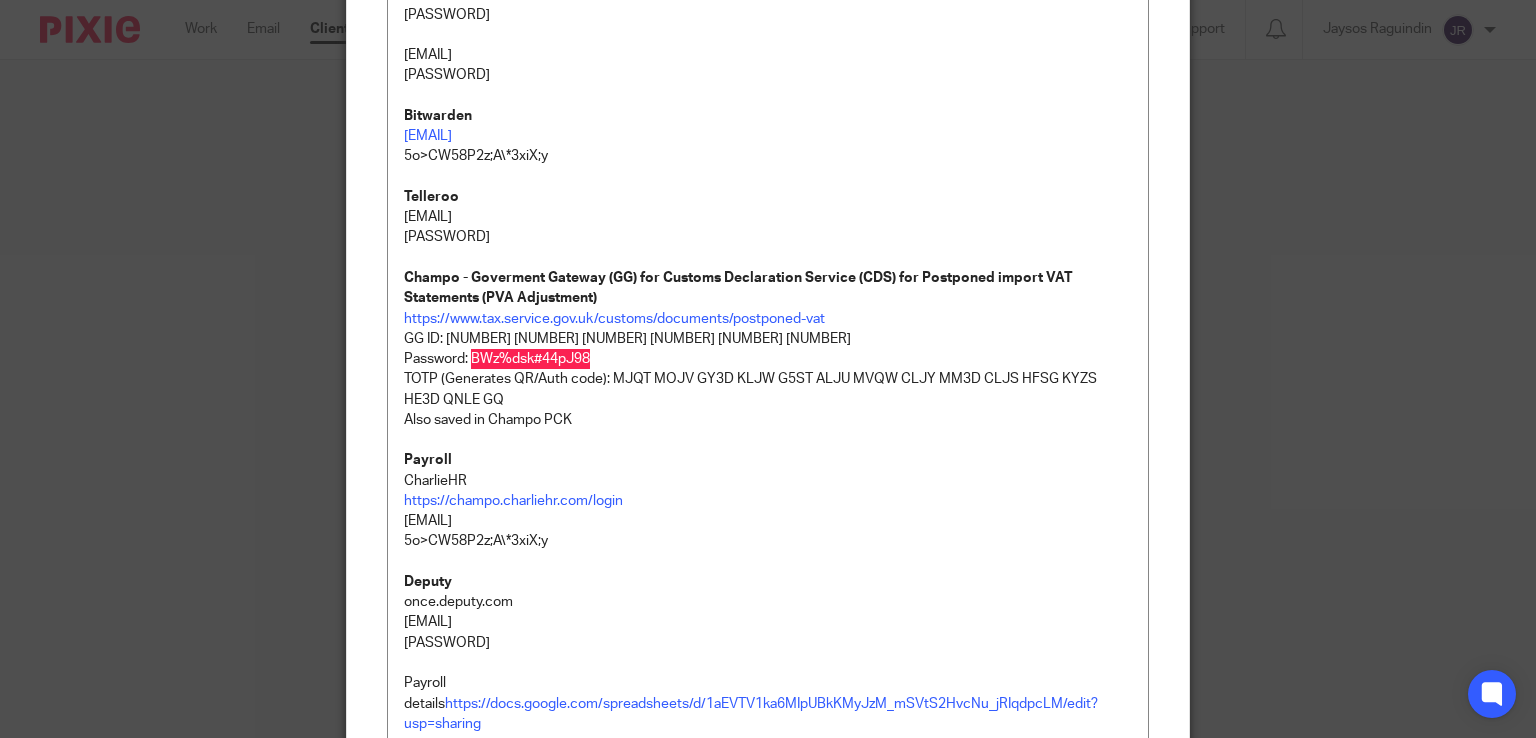 scroll, scrollTop: 700, scrollLeft: 0, axis: vertical 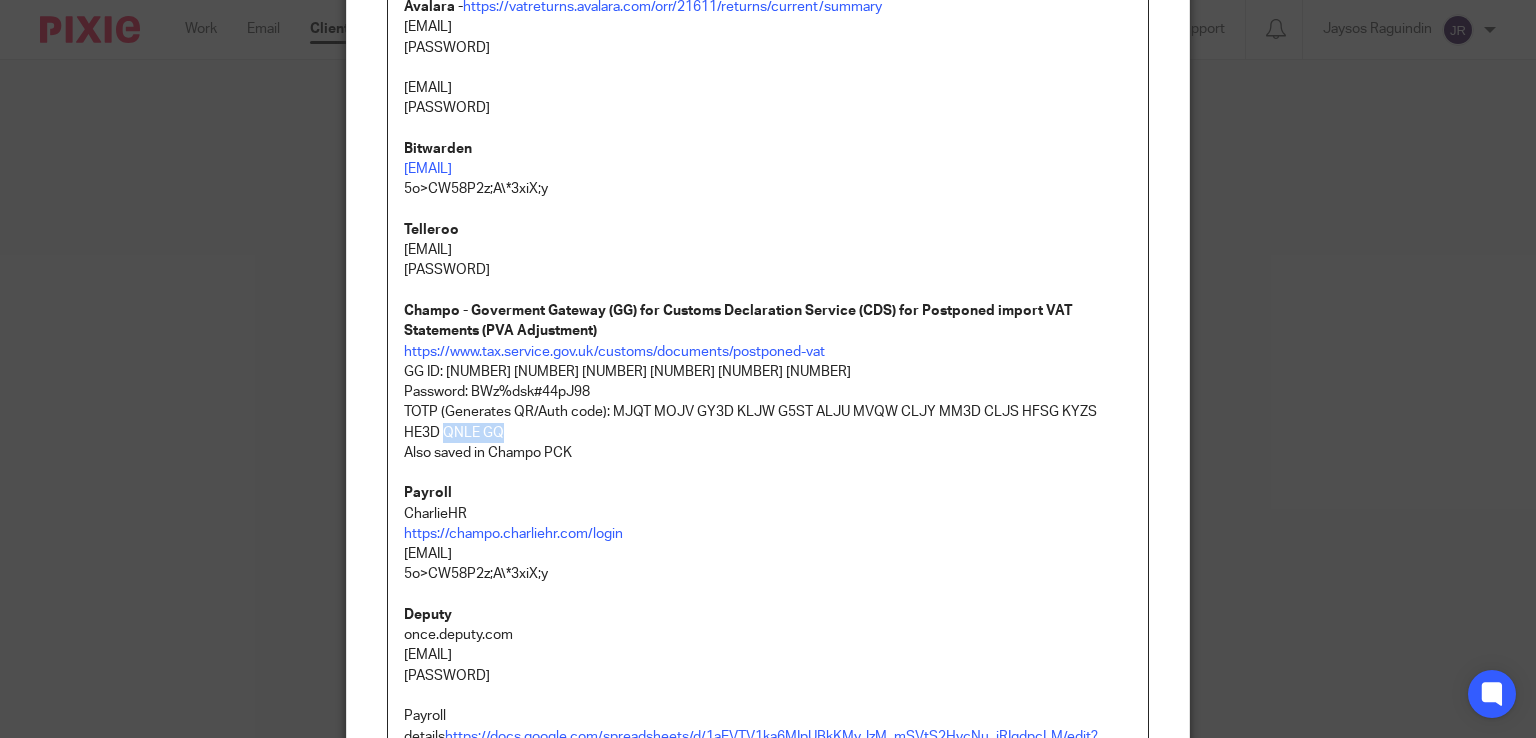 drag, startPoint x: 453, startPoint y: 430, endPoint x: 390, endPoint y: 427, distance: 63.07139 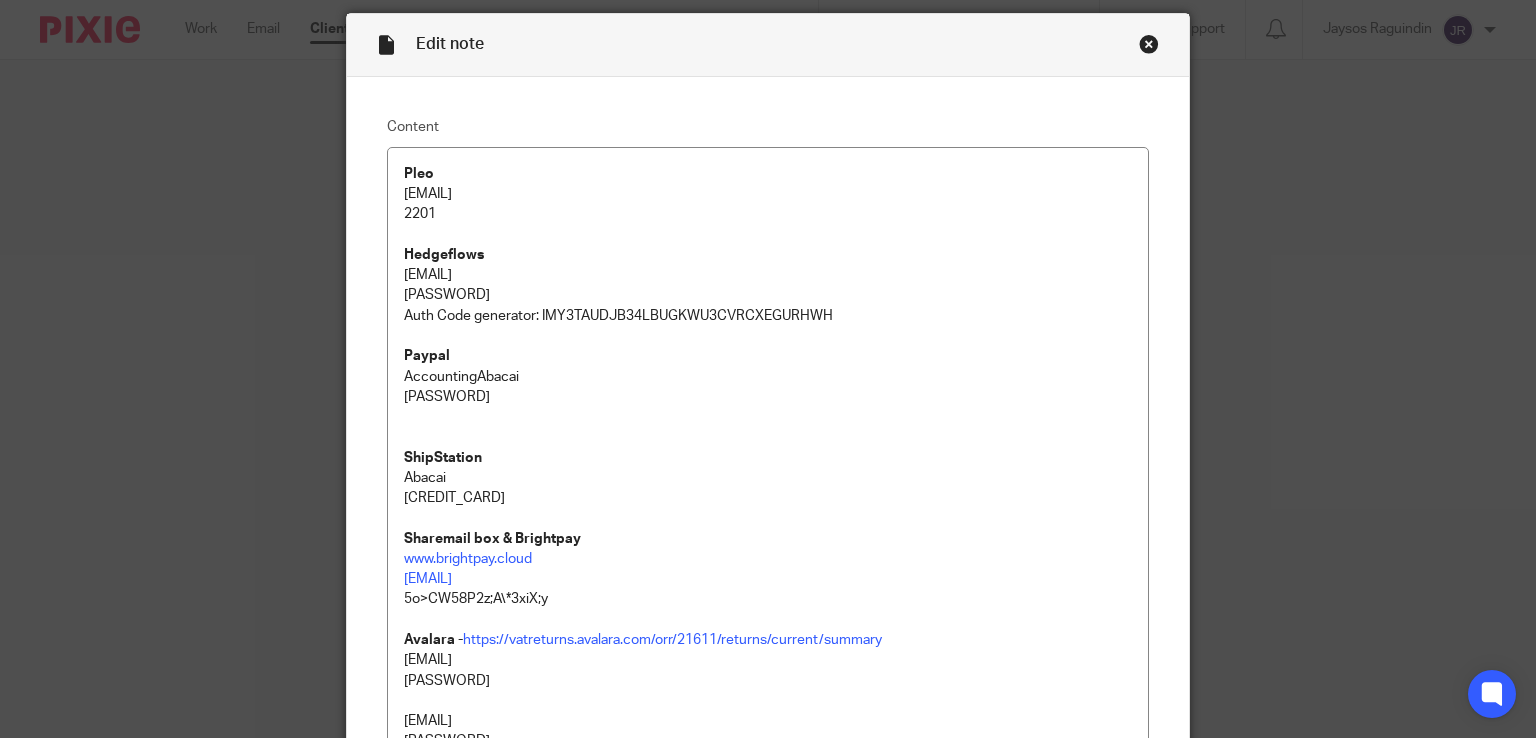 scroll, scrollTop: 100, scrollLeft: 0, axis: vertical 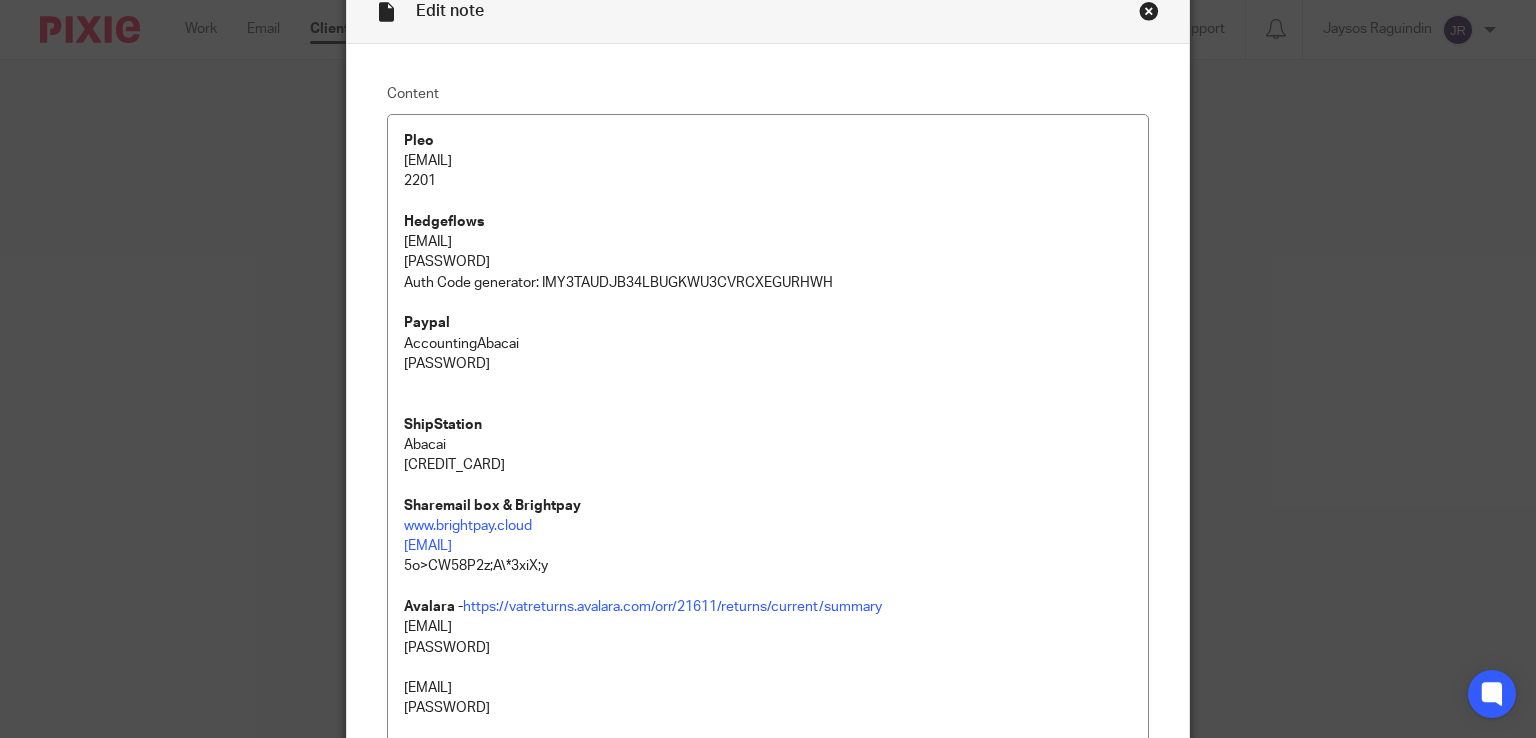 click at bounding box center [1149, 11] 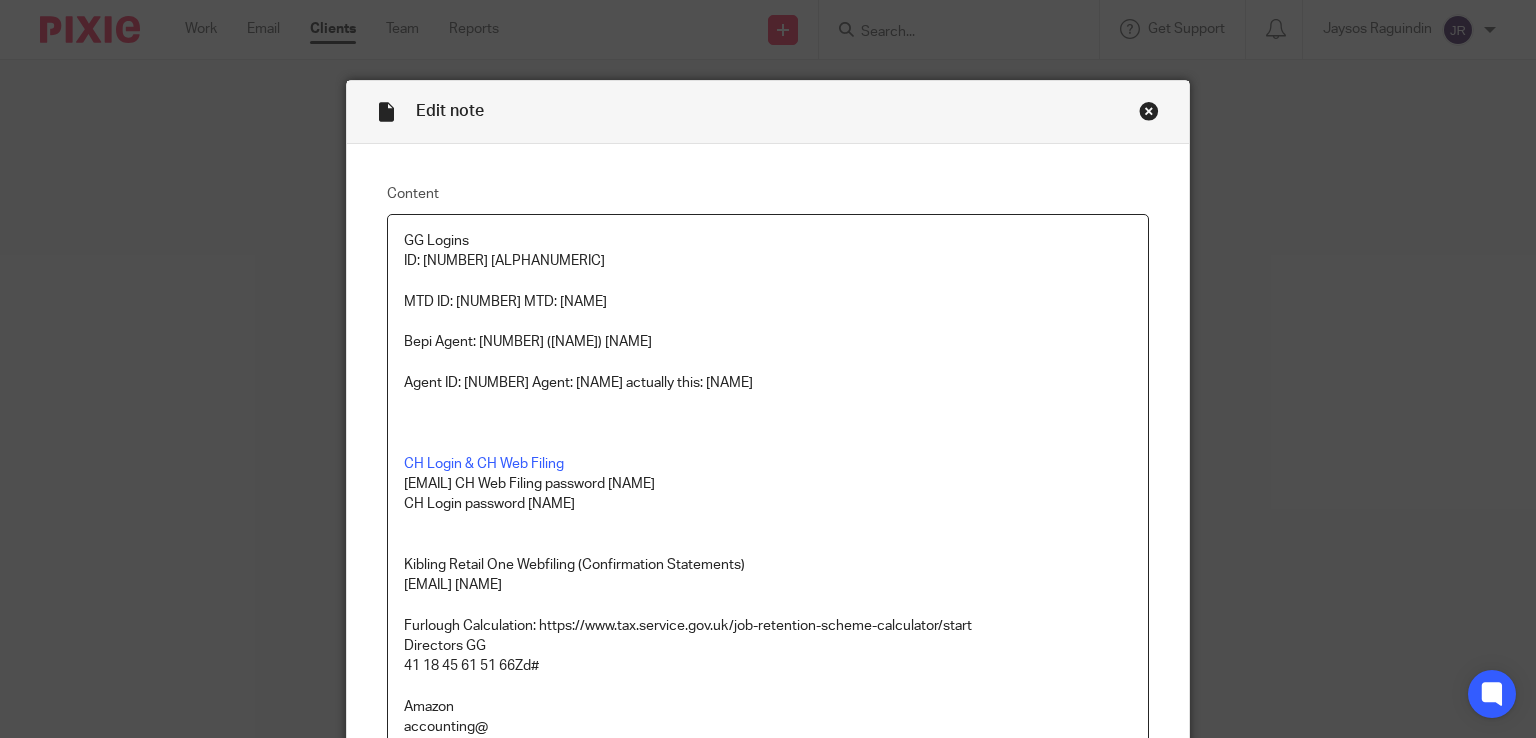 scroll, scrollTop: 0, scrollLeft: 0, axis: both 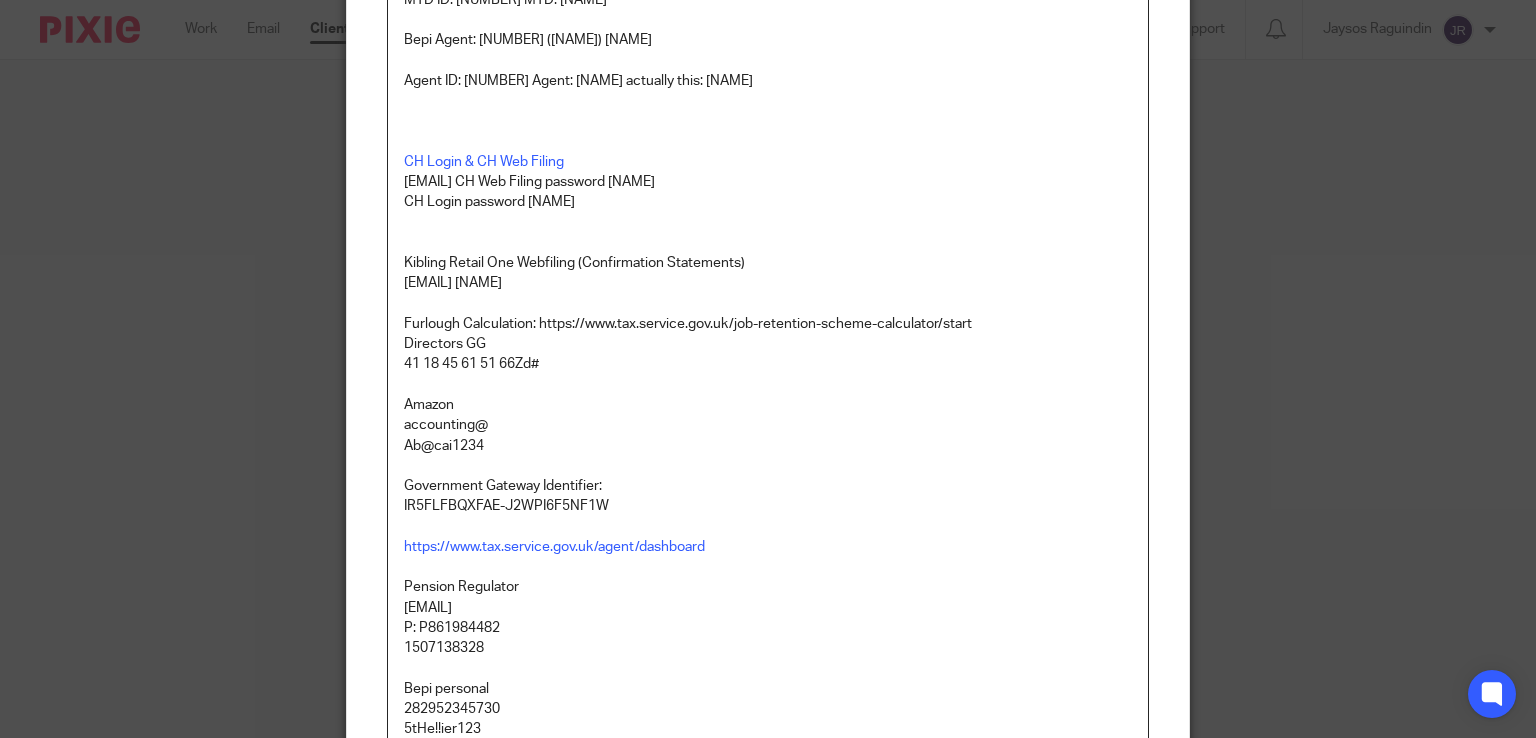 click on "Edit note
Content   GG Logins  ID: [NUMBER] [ALPHANUMERIC] MTD ID: [NUMBER] MTD: [NAME] Bepi Agent: [NUMBER] ([NAME]) [NAME] Agent ID: [NUMBER] Agent: [NAME] actually this: [NAME] CH Login & CH Web Filing [EMAIL] CH Web Filing password [NAME] CH Login password [NAME] Kibling Retail One Webfiling (Confirmation Statements) [EMAIL] [NAME] Furlough Calculation: https://www.tax.service.gov.uk/job-retention-scheme-calculator/start Directors GG  41 18 45 61 51 66  Zd# Amazon [EMAIL] Government Gateway Identifier: [ALPHANUMERIC] https://www.tax.service.gov.uk/agent/dashboard Pension Regulator [EMAIL] P: [ALPHANUMERIC] [NUMBER] Bepi personal [NUMBER] [NAME] C-Akc/H8w&YP5ka VAT Number [NUMBER] Date [DATE] Old? CH Web Filing  [EMAIL]  [NAME] Carta ?4n_6$$wL8C3jFy" at bounding box center (768, 369) 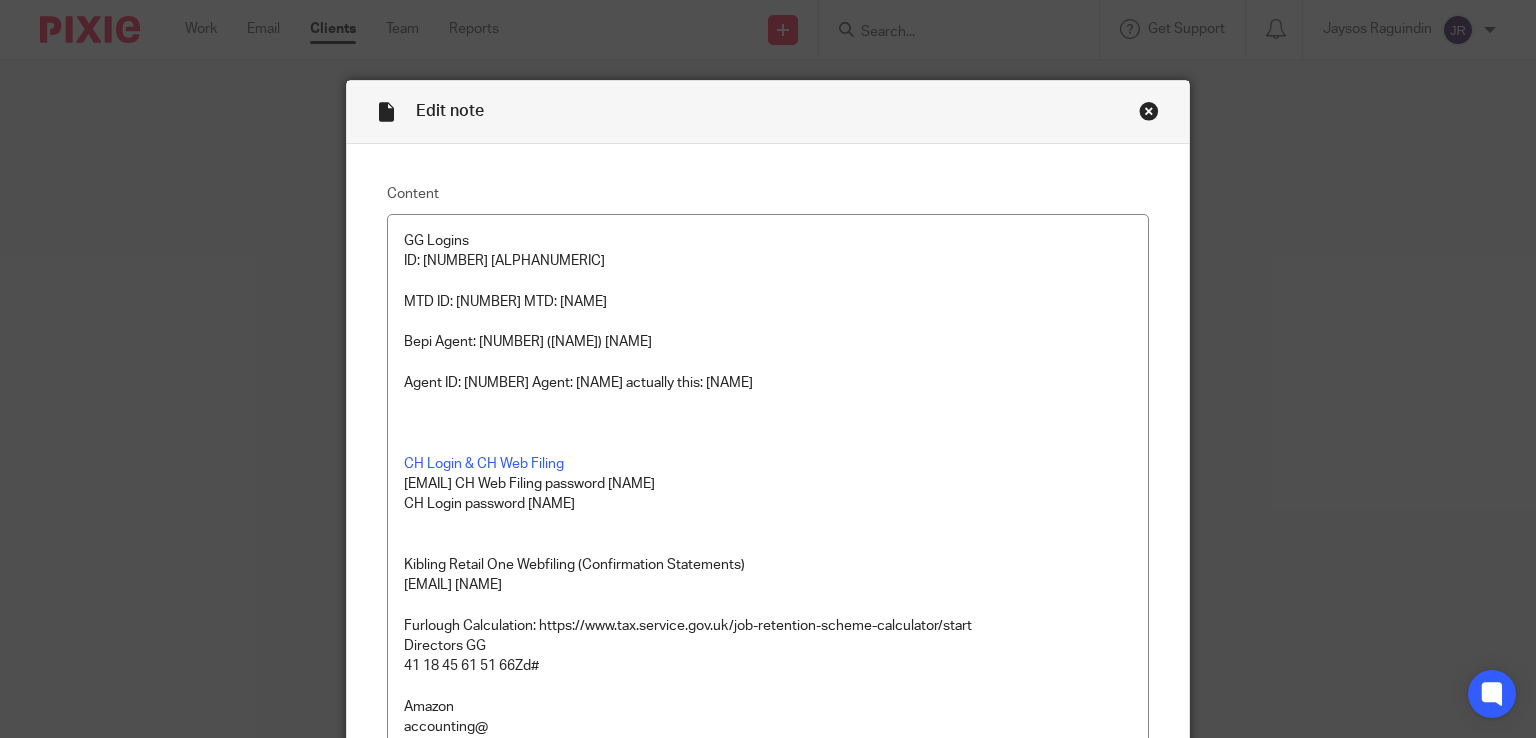 scroll, scrollTop: 0, scrollLeft: 0, axis: both 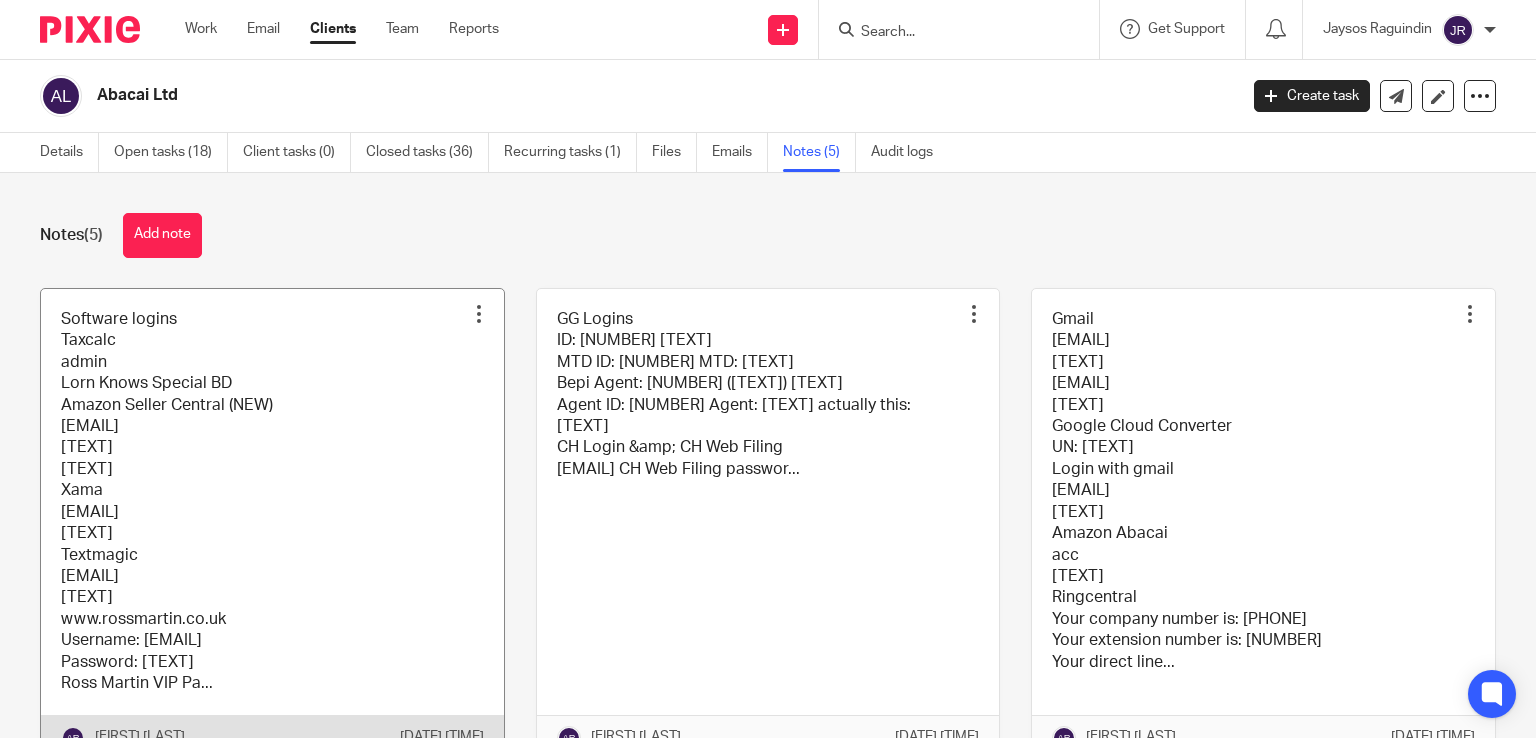click at bounding box center (272, 524) 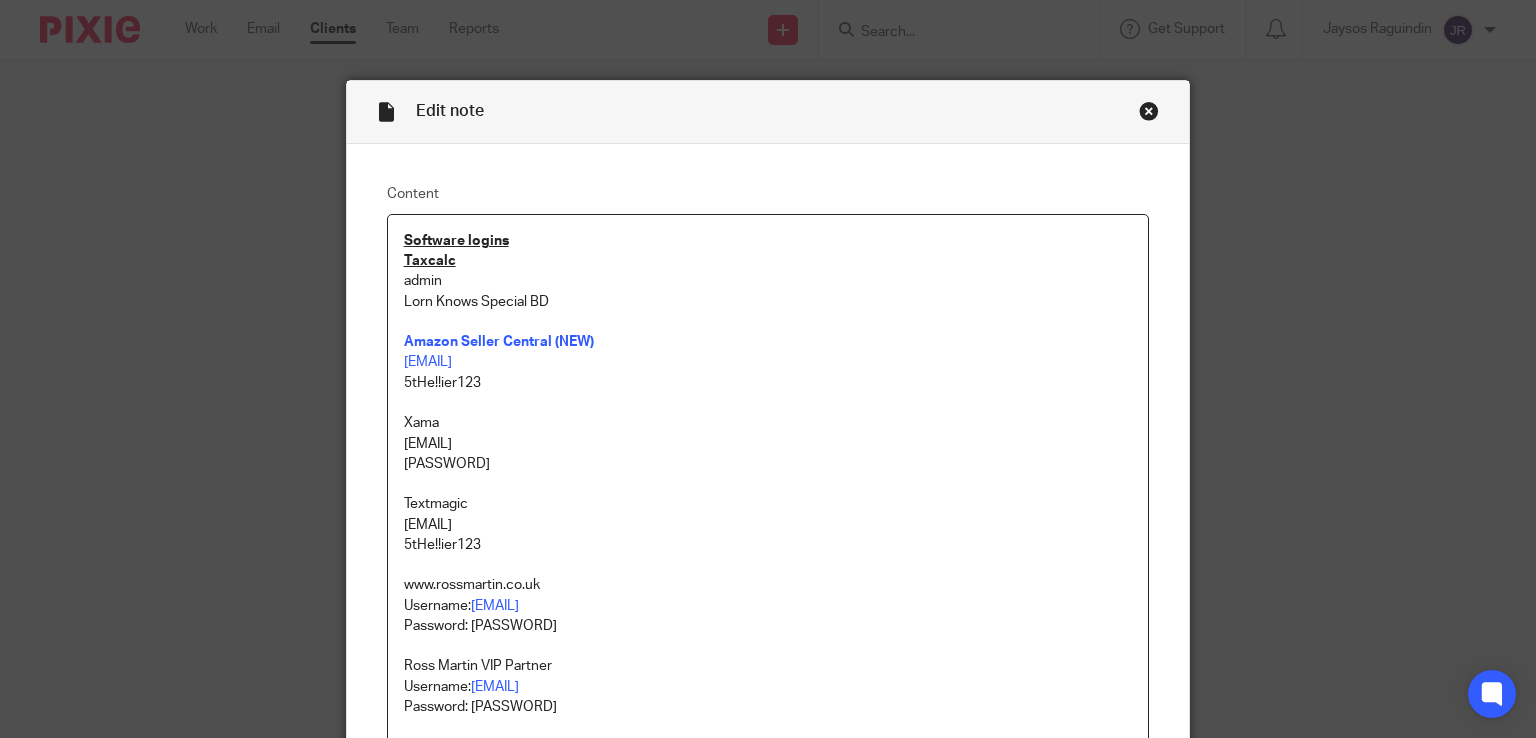 scroll, scrollTop: 0, scrollLeft: 0, axis: both 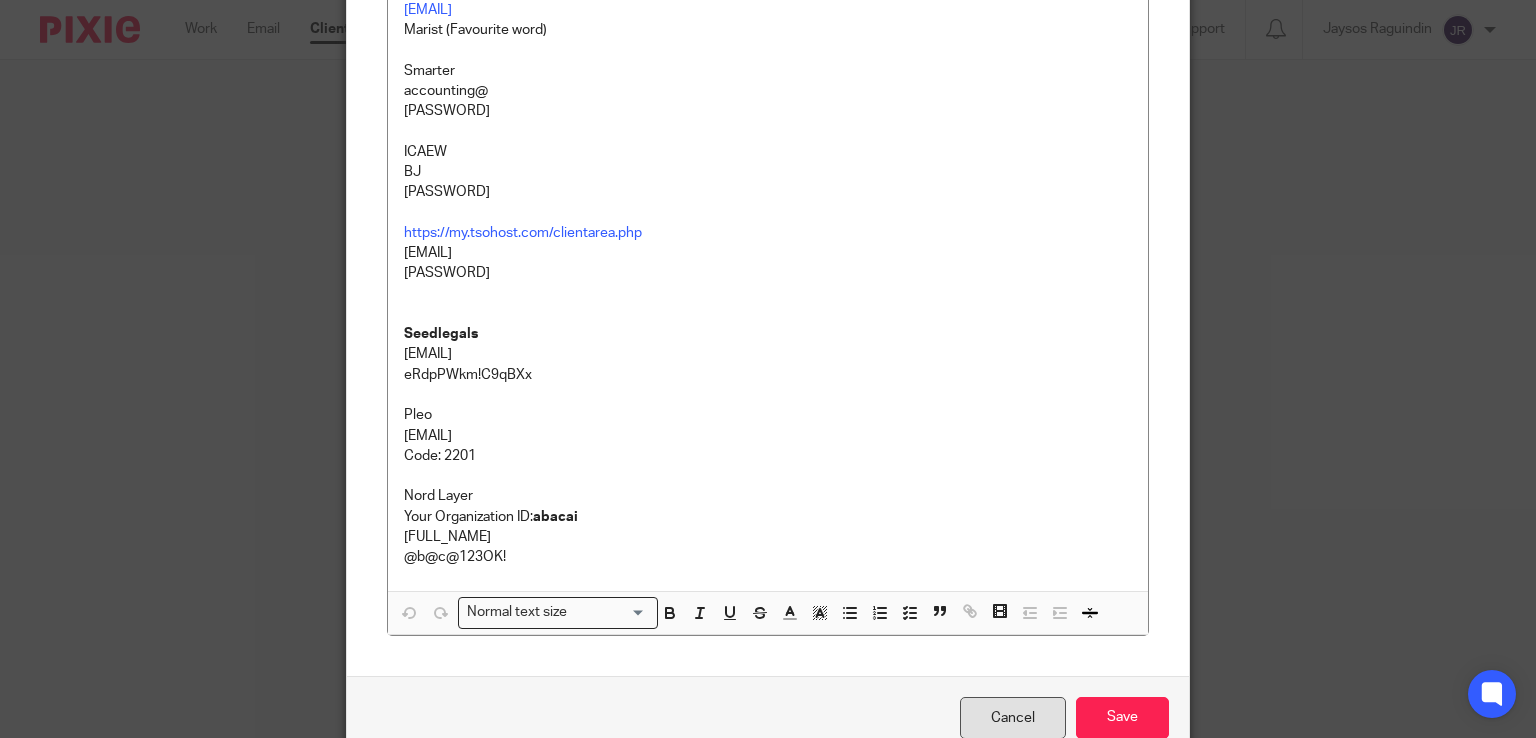 click on "Cancel" at bounding box center [1013, 718] 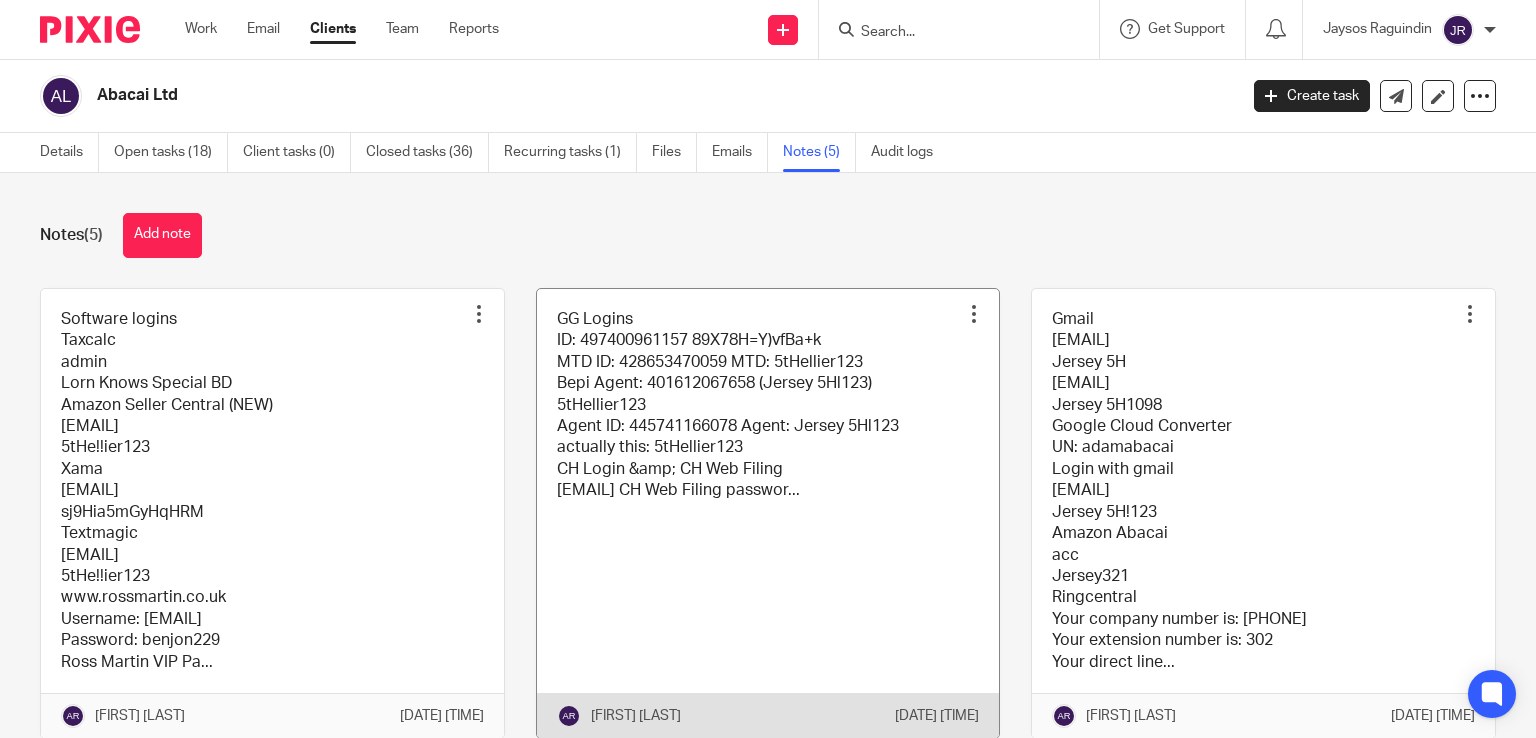 scroll, scrollTop: 0, scrollLeft: 0, axis: both 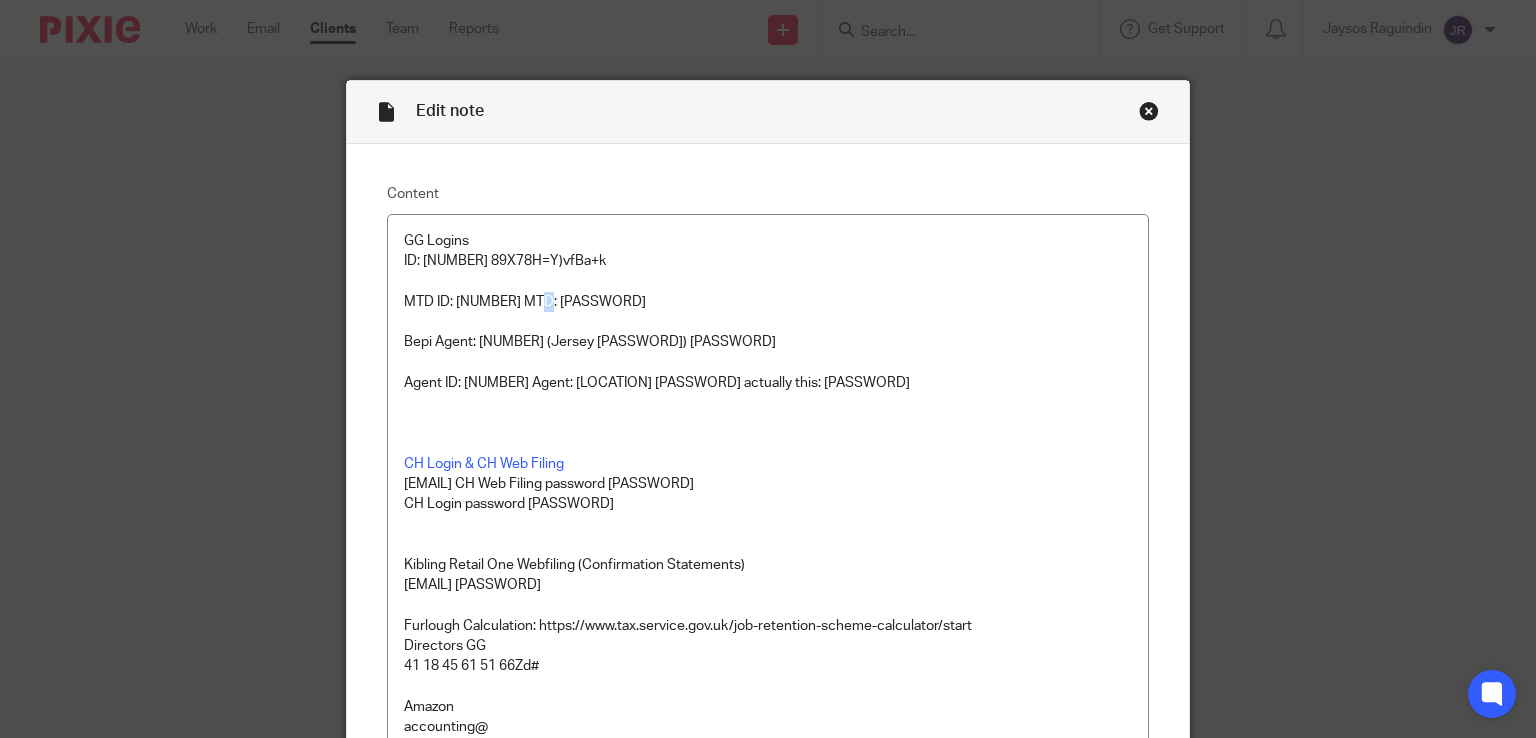 click on "MTD ID: [NUMBER] MTD: [PASSWORD]" at bounding box center [768, 302] 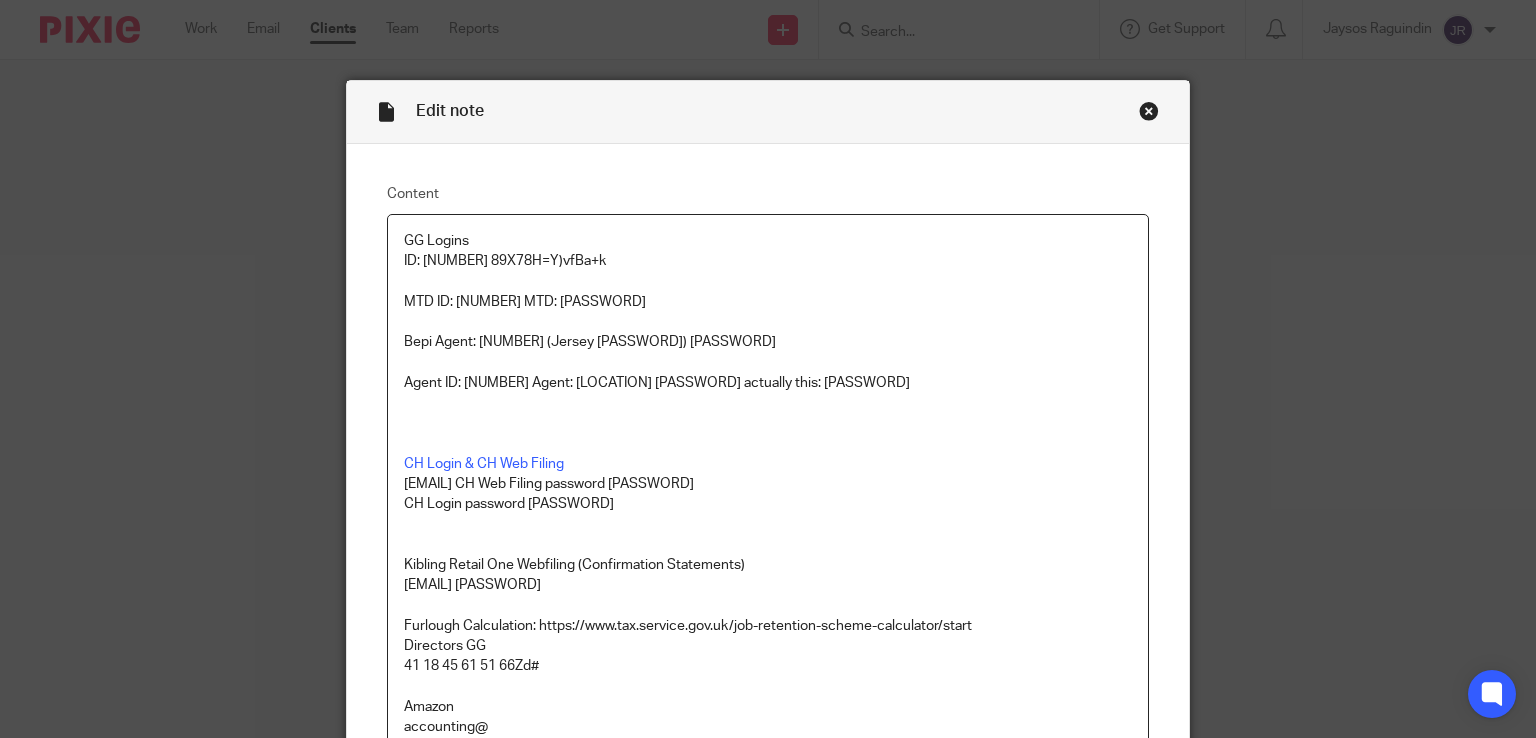 click at bounding box center (768, 281) 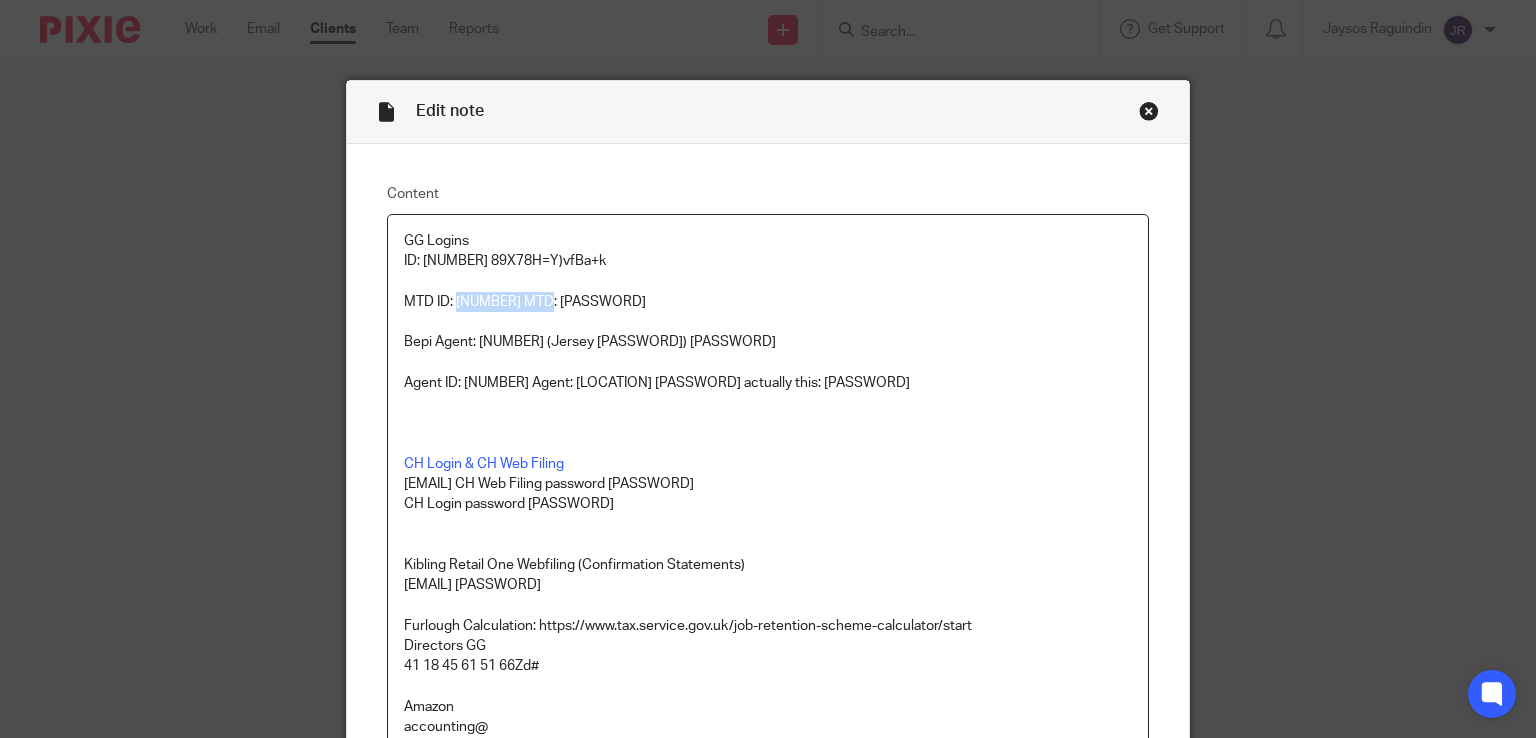 drag, startPoint x: 543, startPoint y: 291, endPoint x: 448, endPoint y: 303, distance: 95.7549 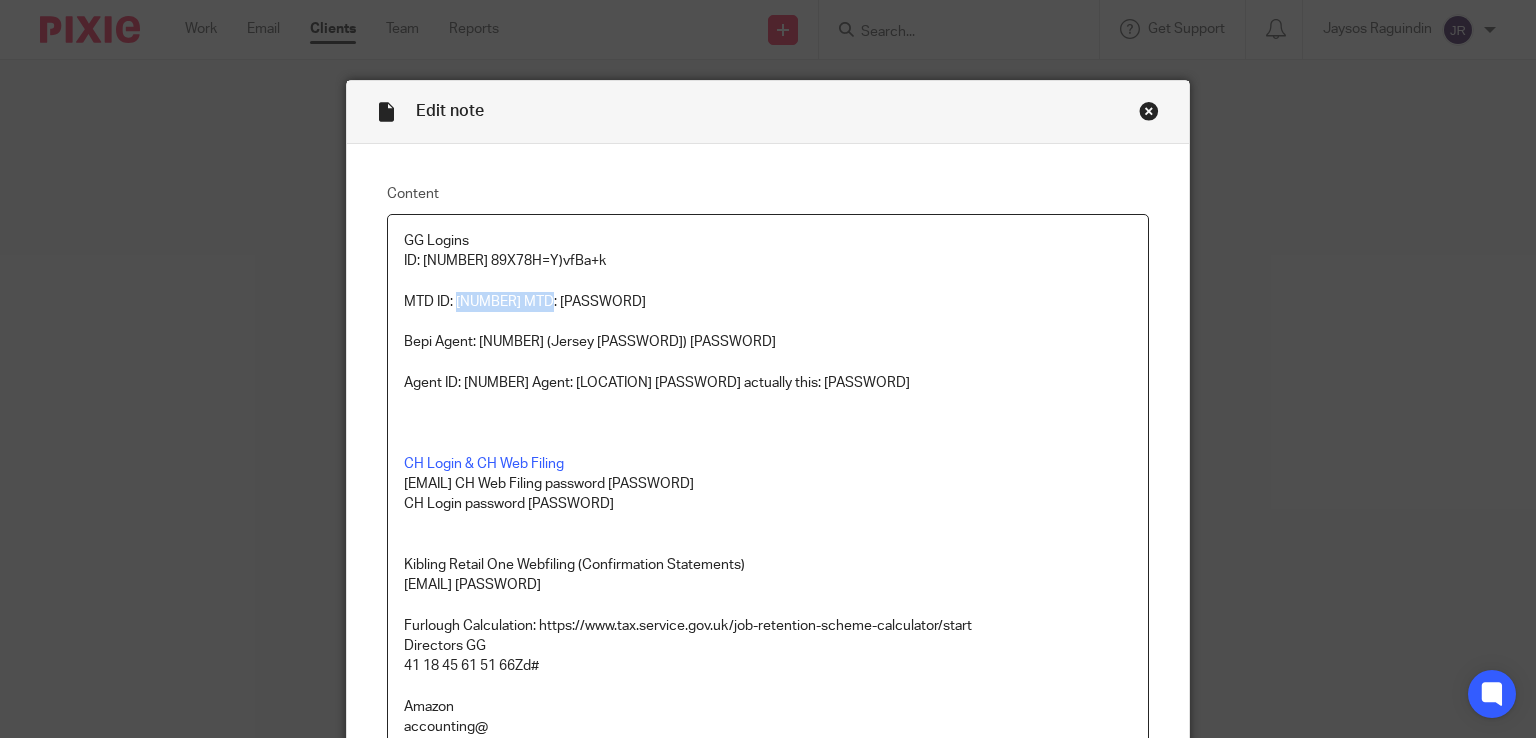 drag, startPoint x: 678, startPoint y: 297, endPoint x: 587, endPoint y: 293, distance: 91.08787 